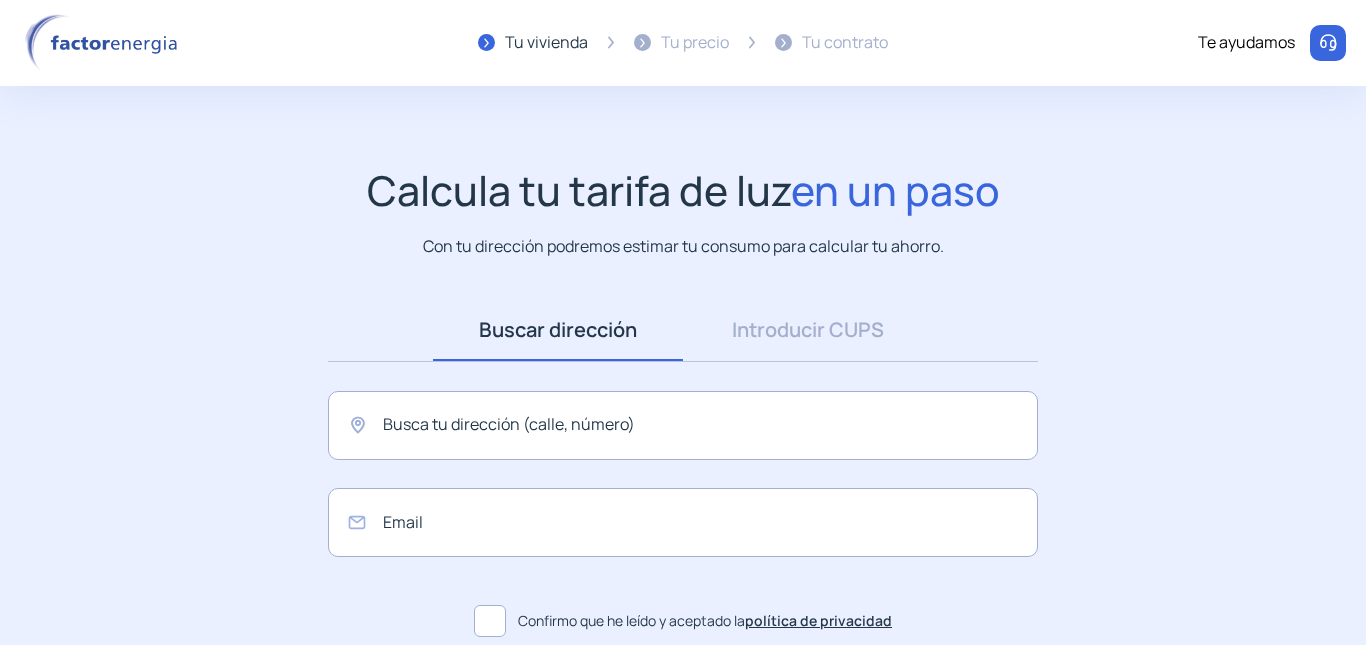 scroll, scrollTop: 0, scrollLeft: 0, axis: both 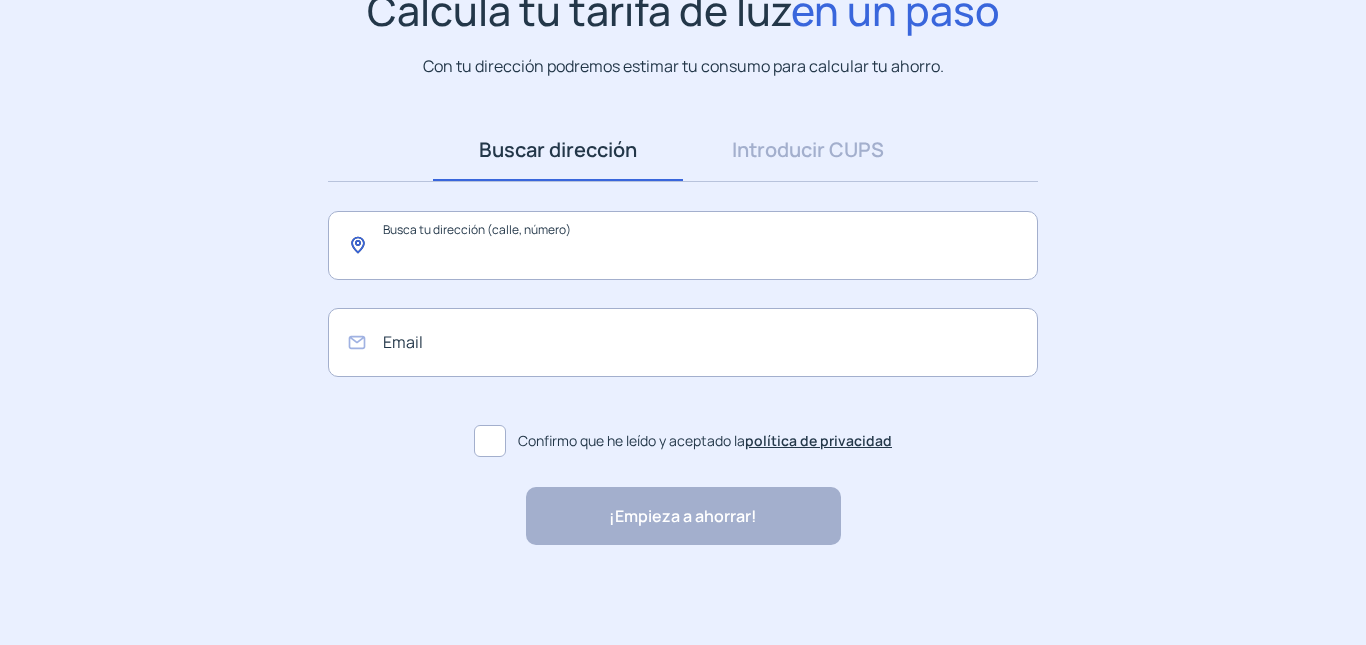 click 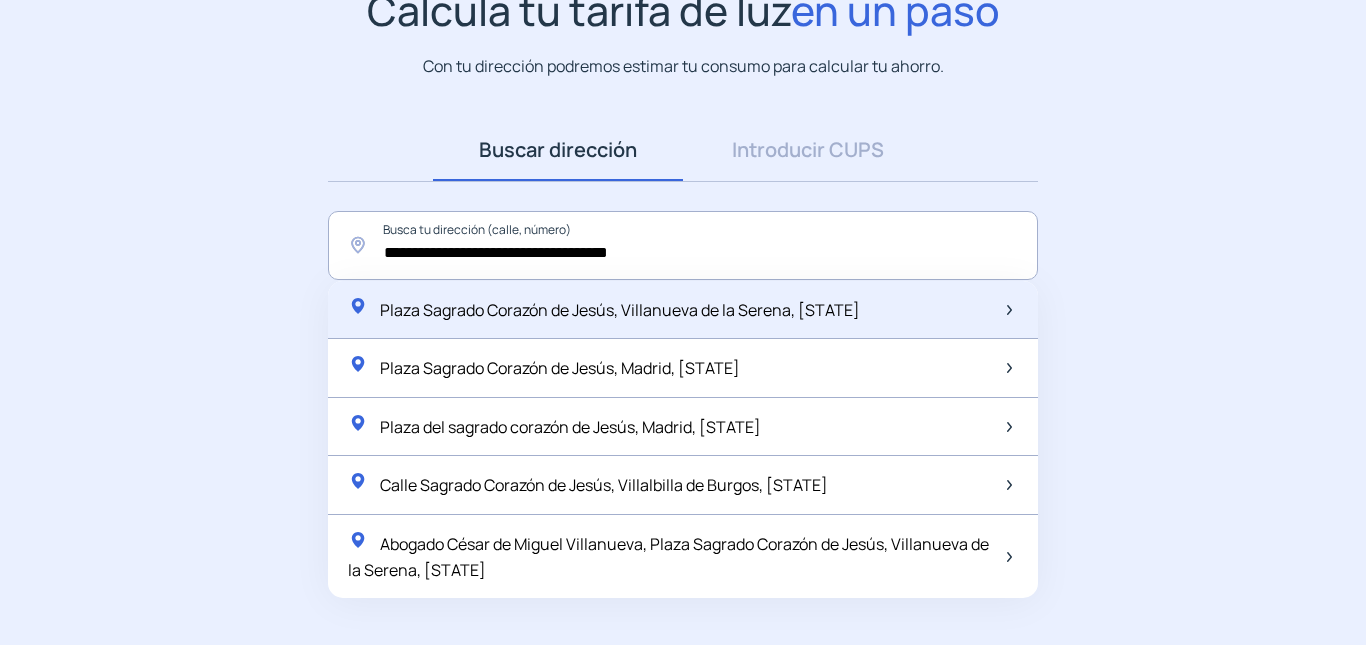 click on "Plaza Sagrado Corazón de Jesús, [CITY], [COUNTRY]" 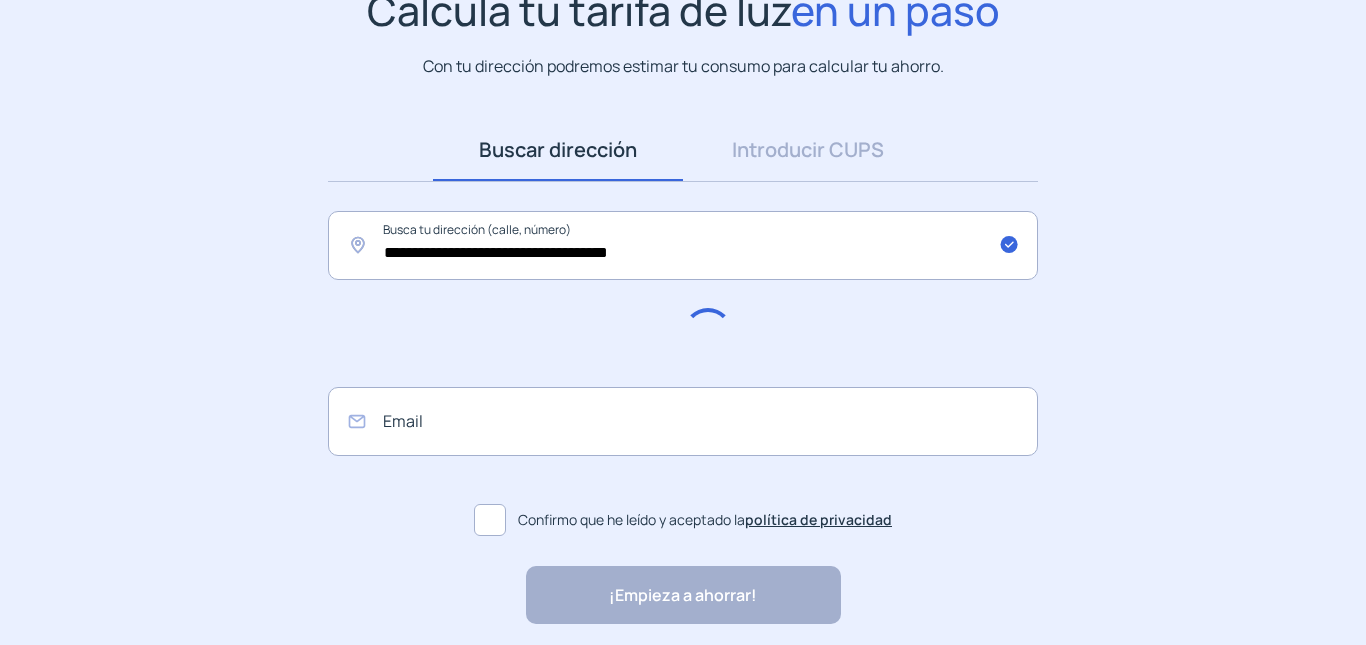 type on "**********" 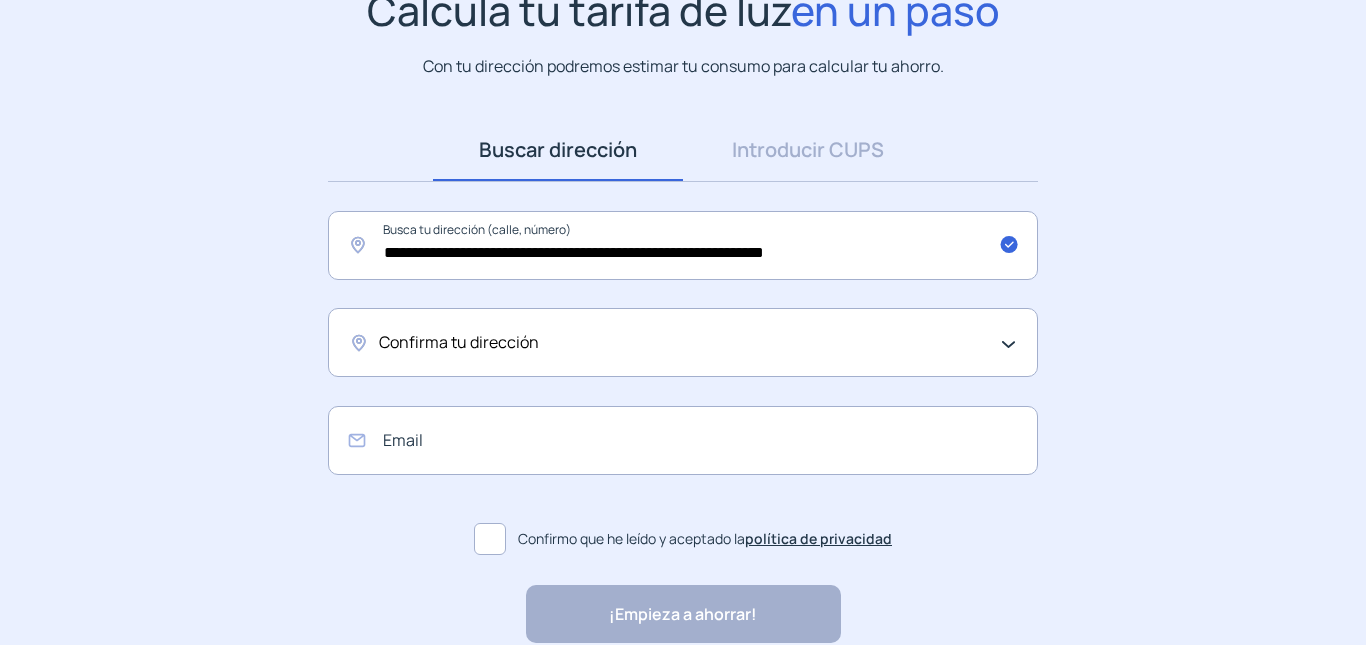 click on "Confirma tu dirección" 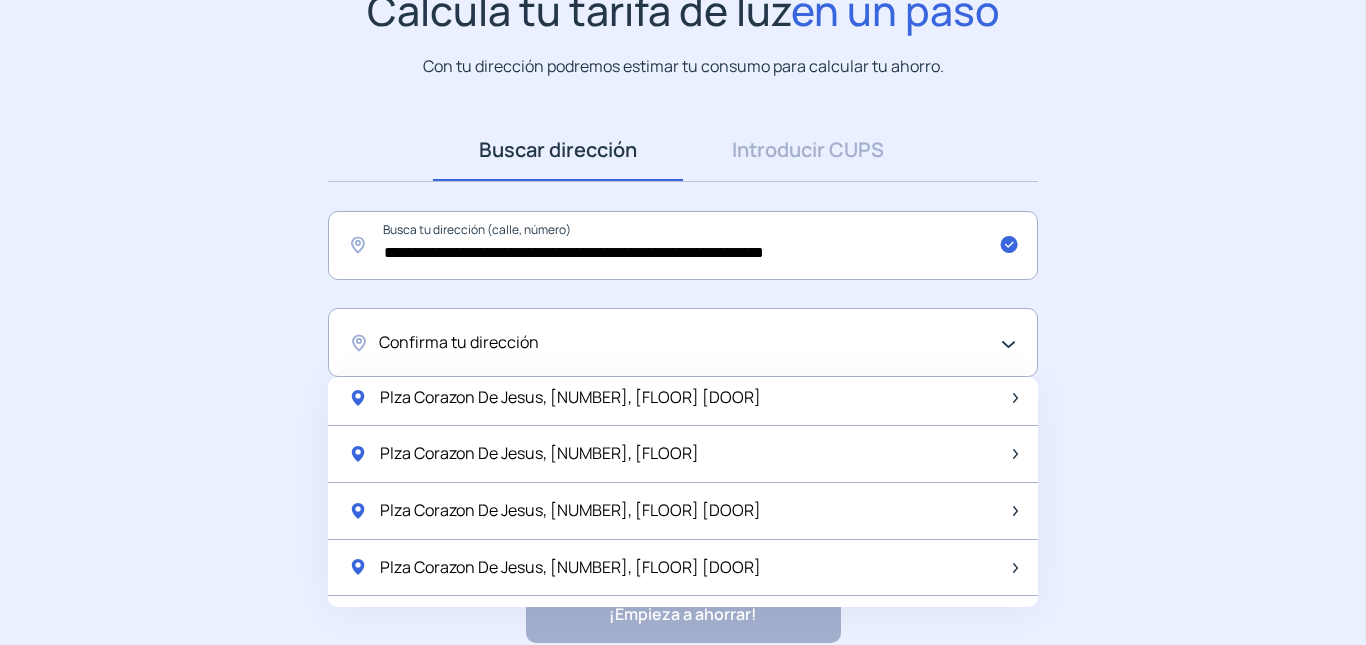 scroll, scrollTop: 900, scrollLeft: 0, axis: vertical 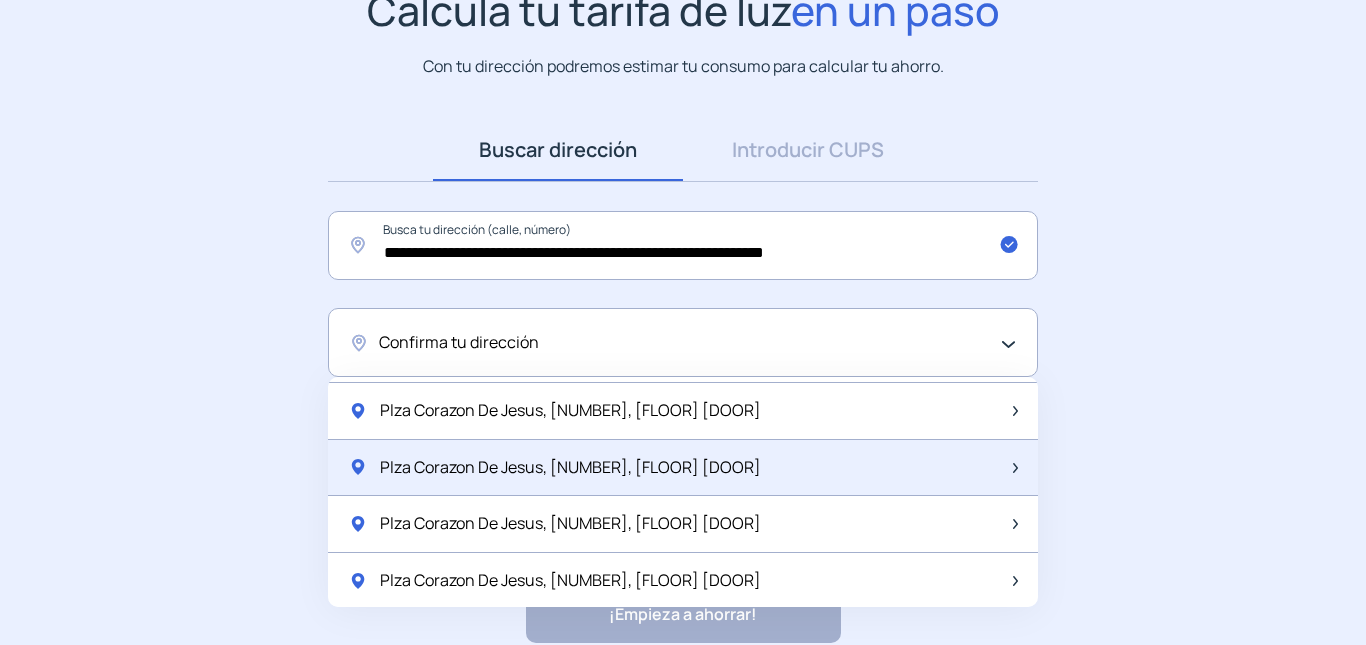 click on "Plza Corazon De Jesus, 12, 2º D" 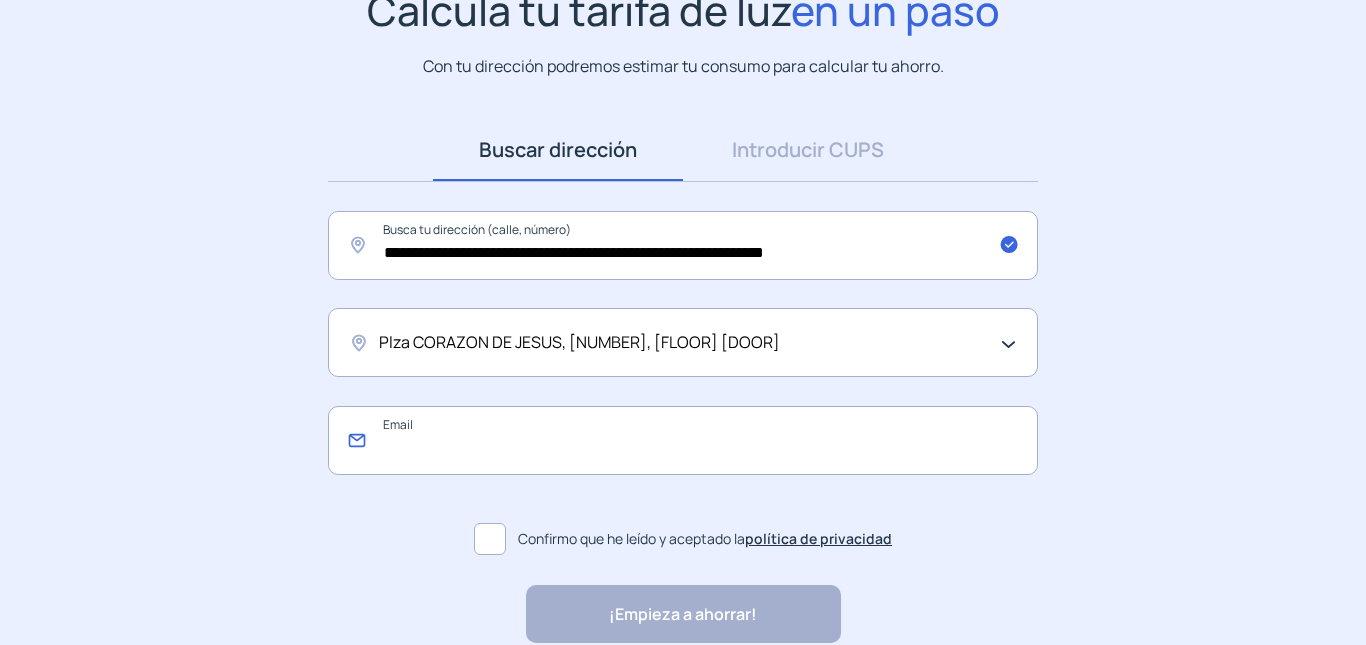 click 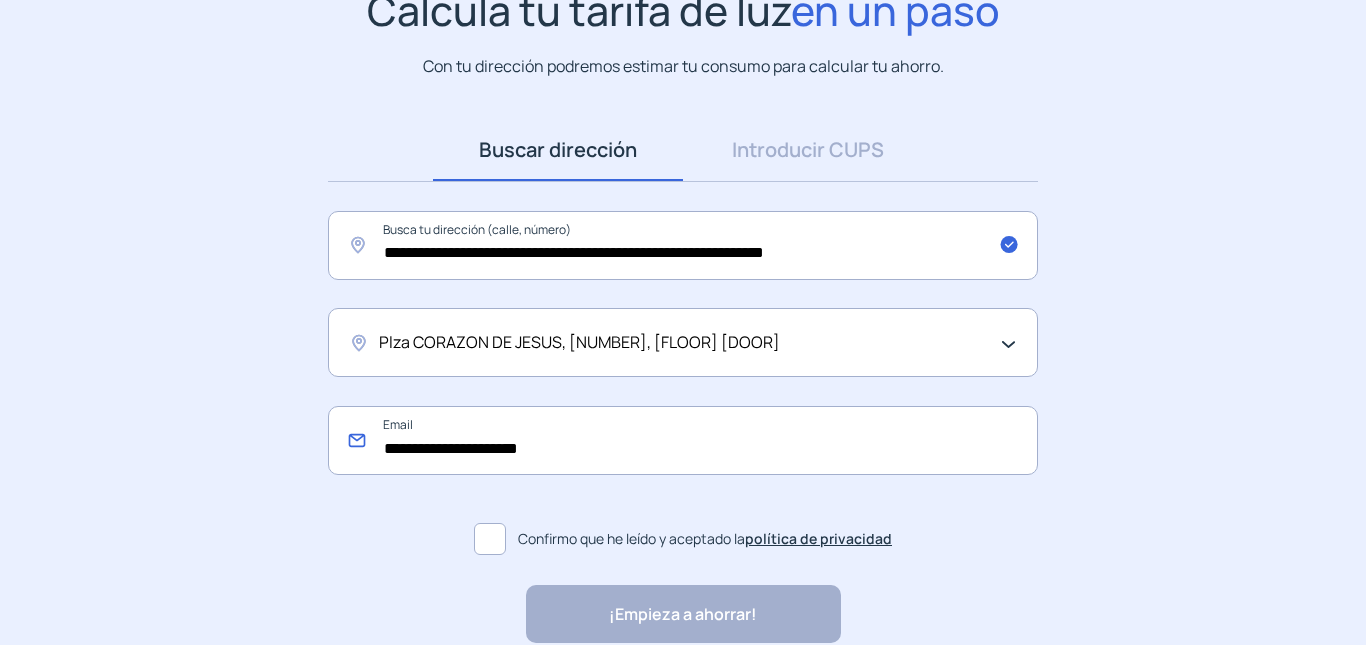 type on "**********" 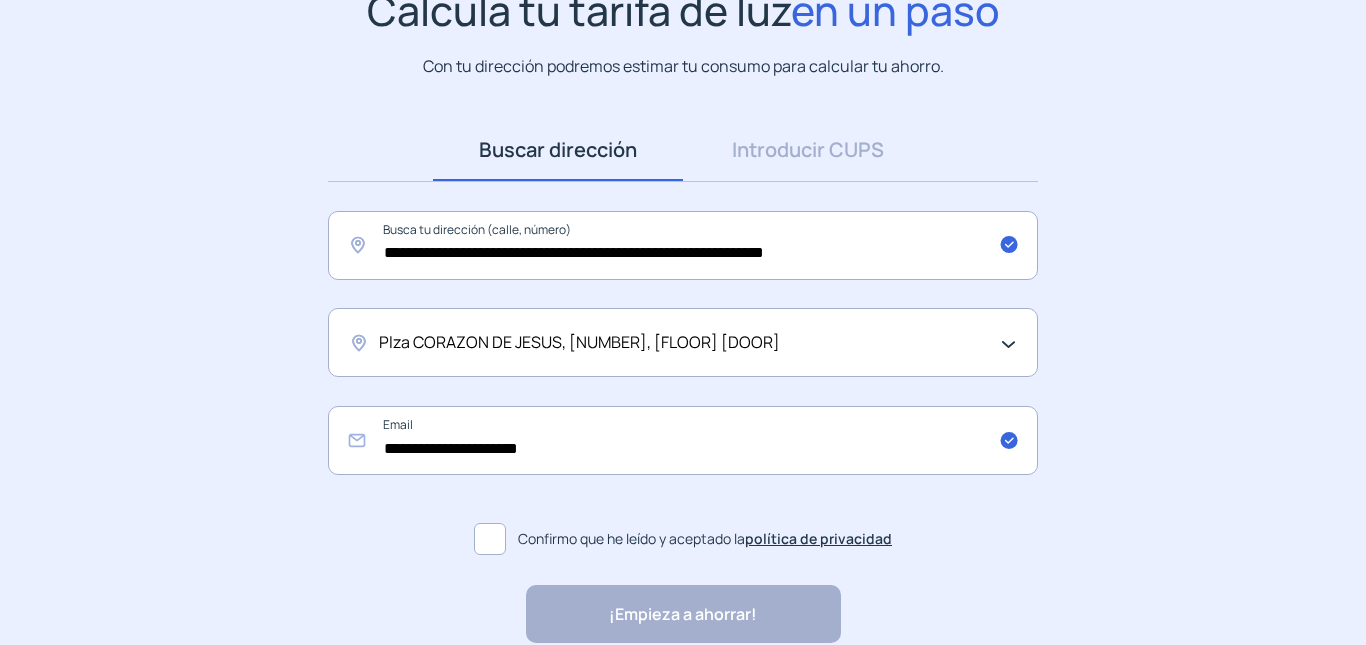 click 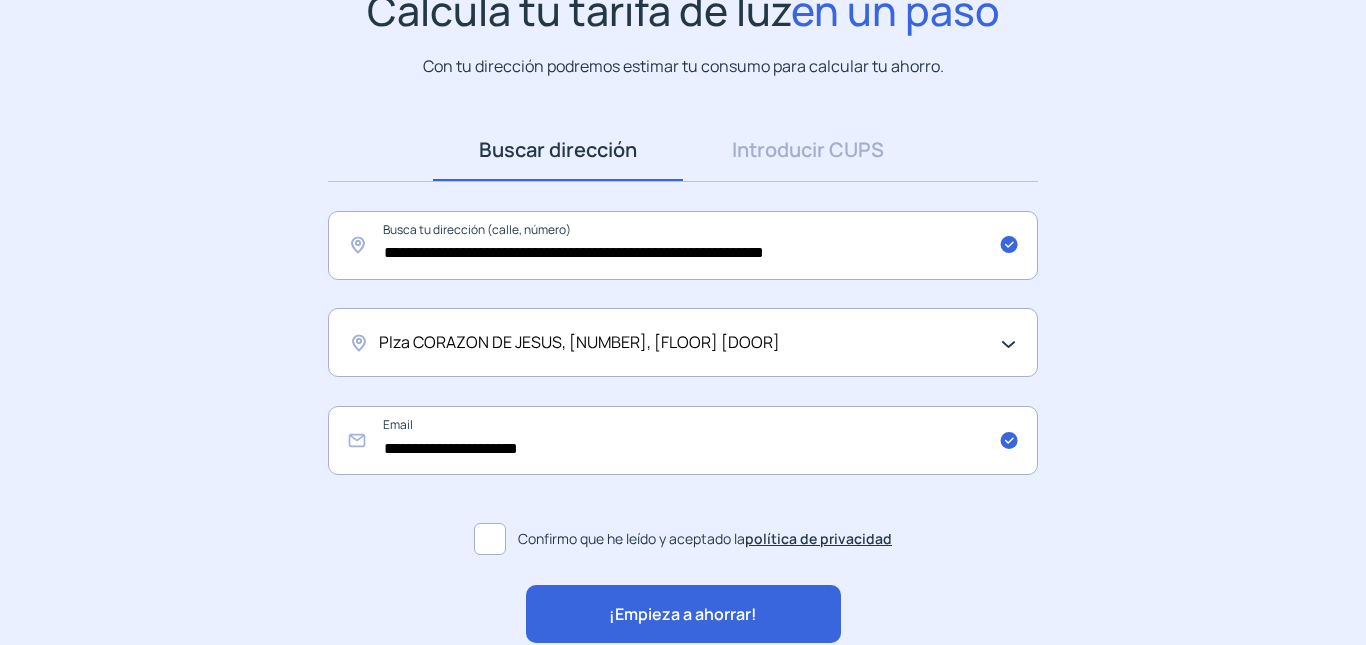 click on "¡Empieza a ahorrar!" 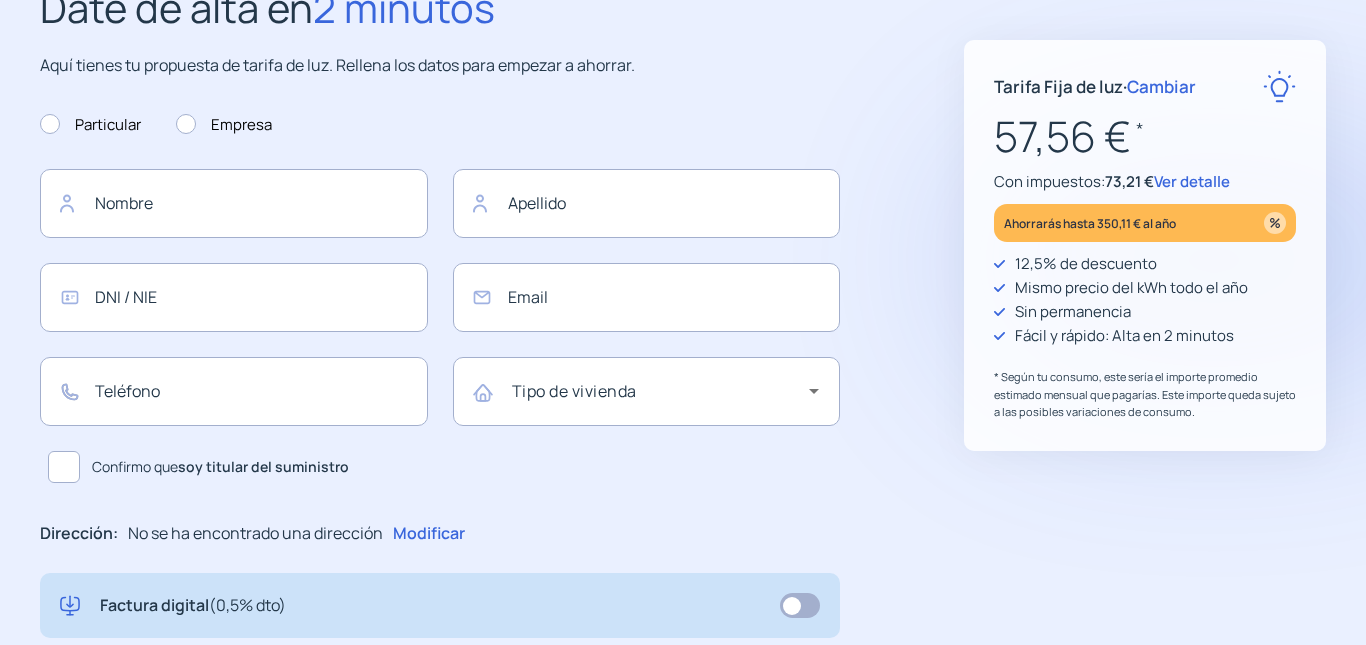 type on "**********" 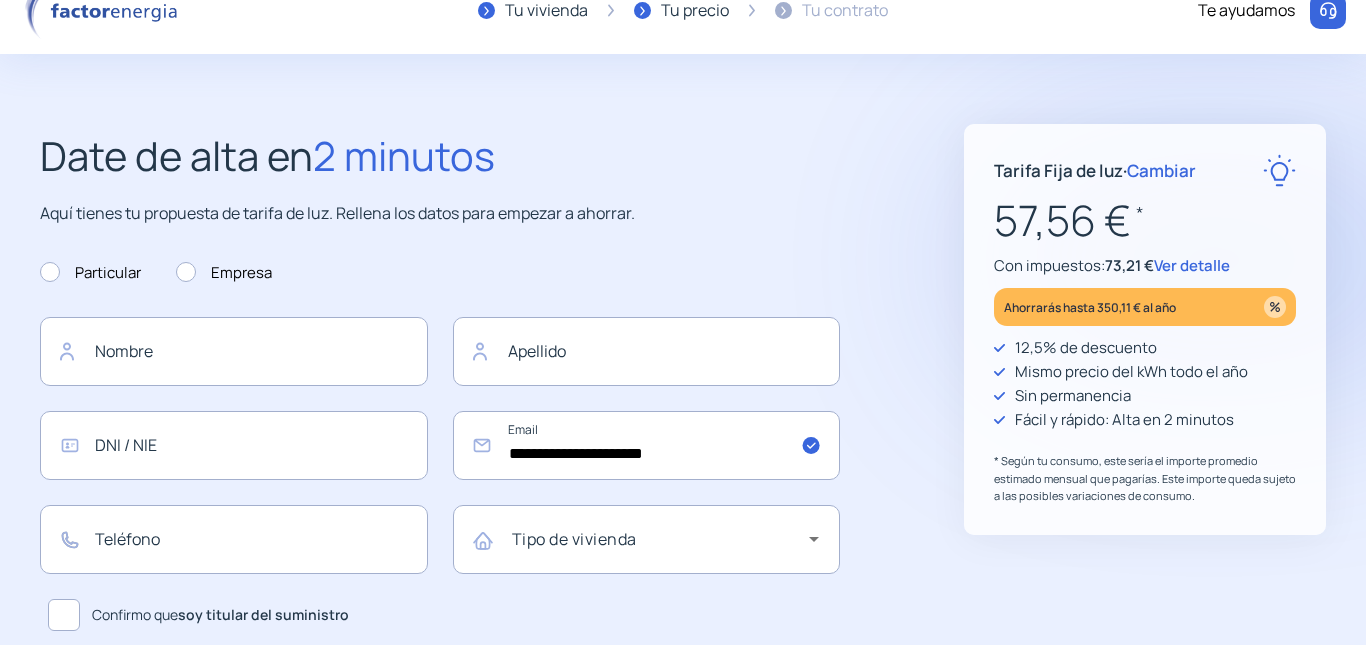 scroll, scrollTop: 0, scrollLeft: 0, axis: both 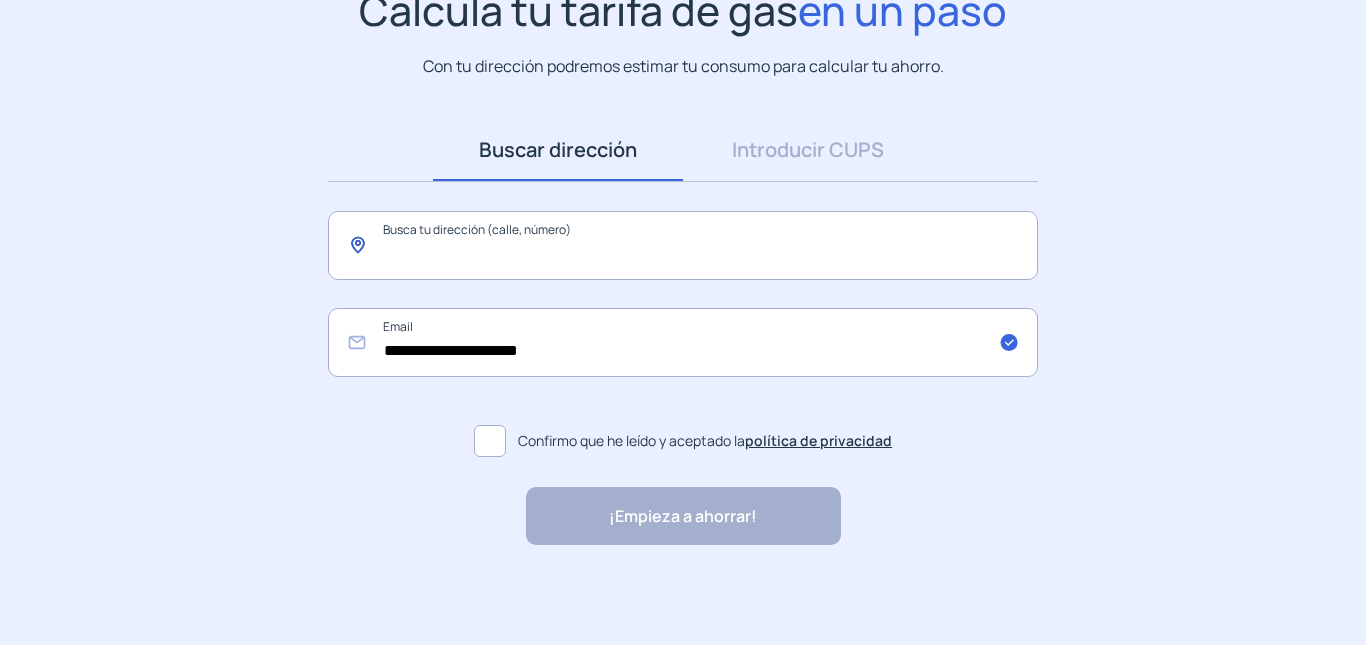 click 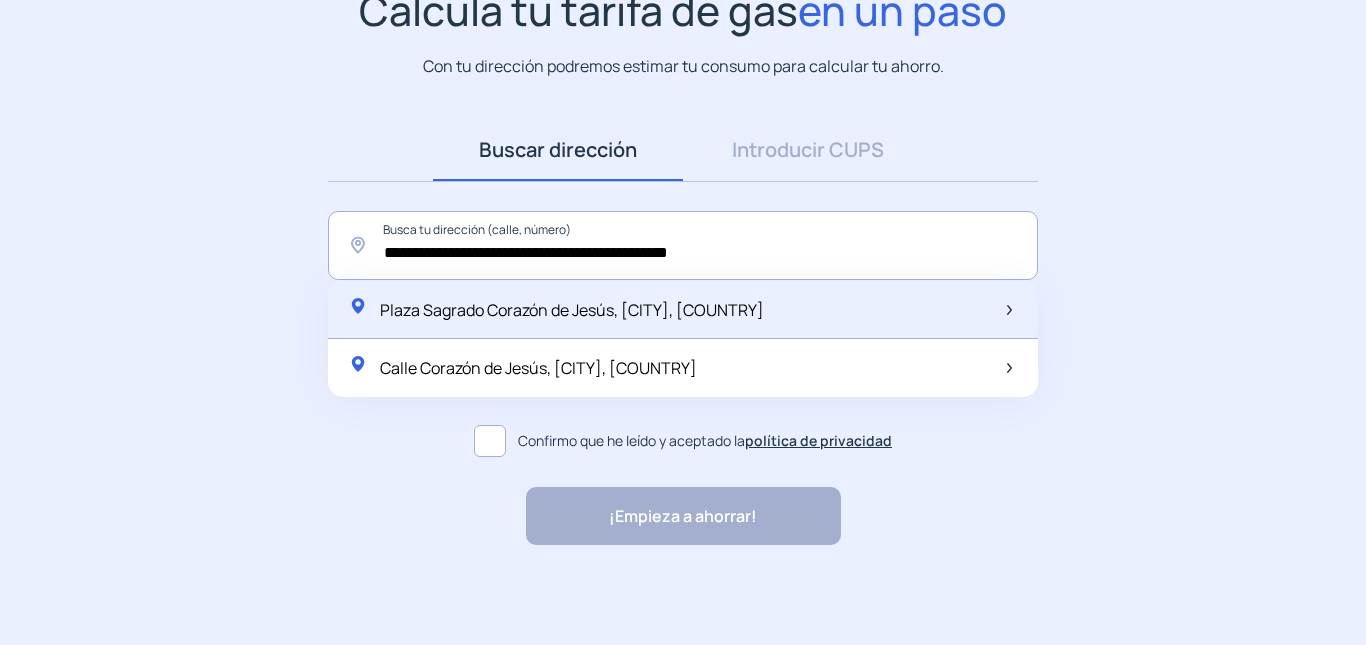 click on "Plaza Sagrado Corazón de Jesús, [CITY], [COUNTRY]" 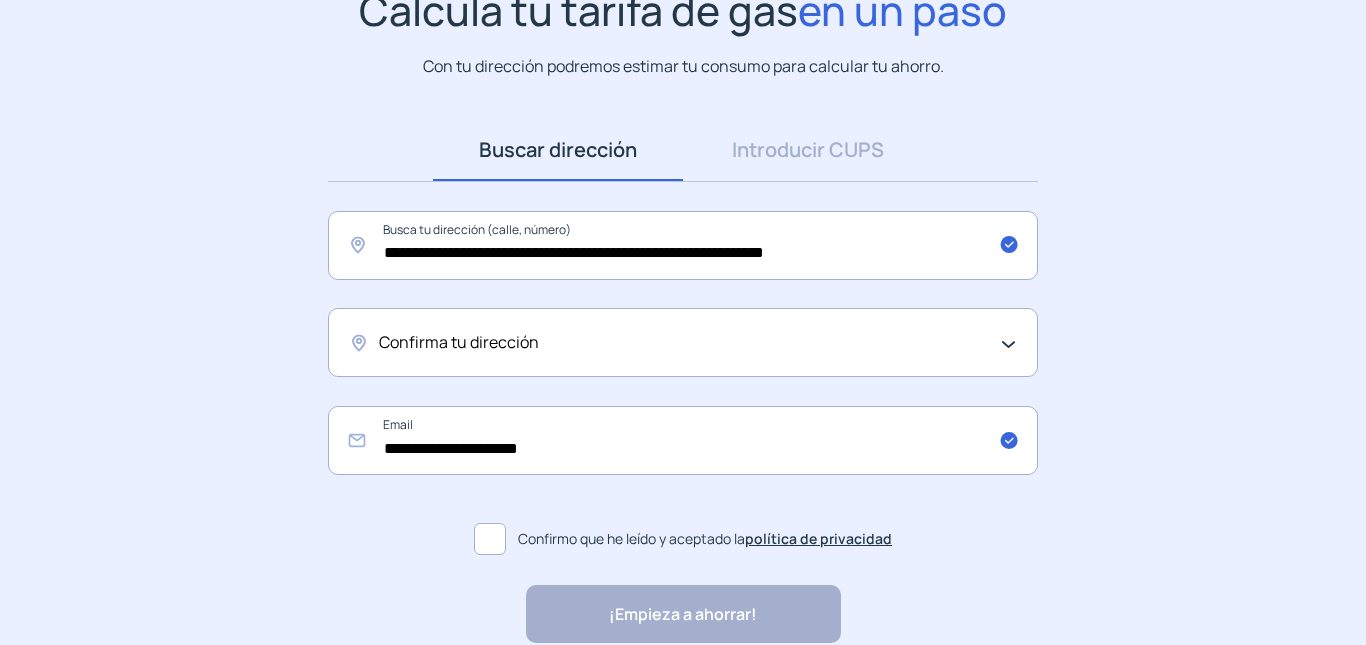 click on "Confirma tu dirección" 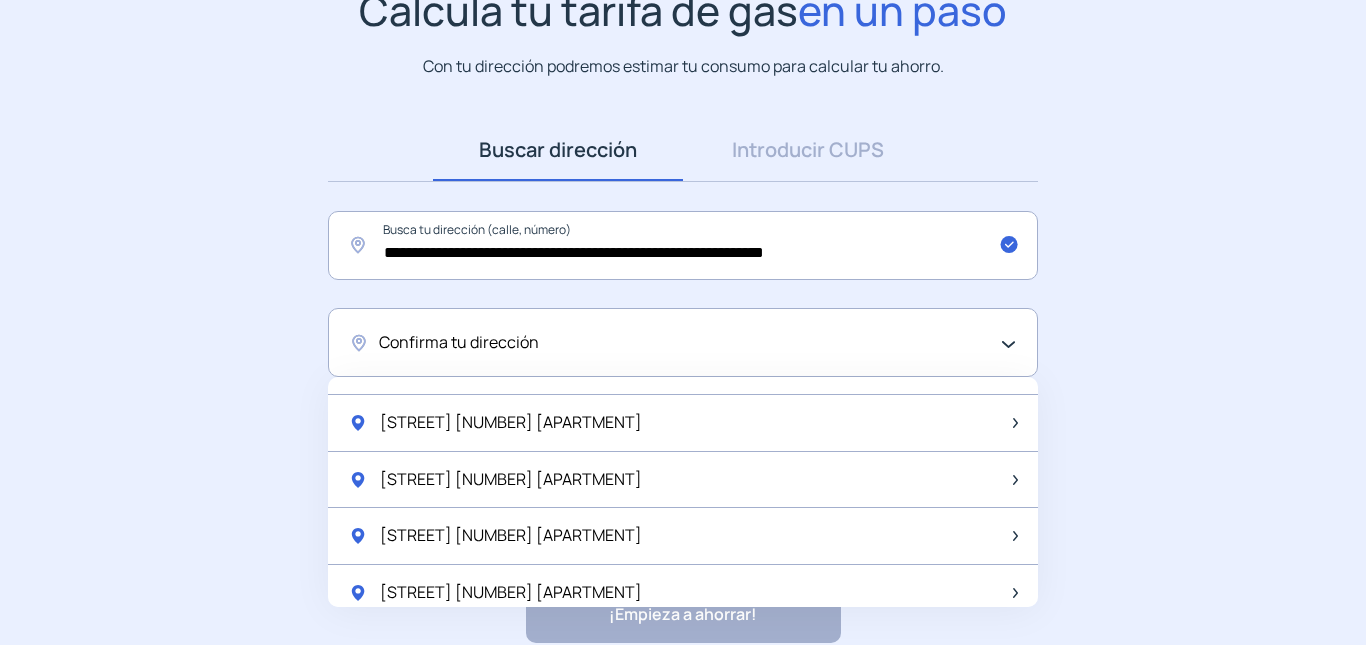 scroll, scrollTop: 400, scrollLeft: 0, axis: vertical 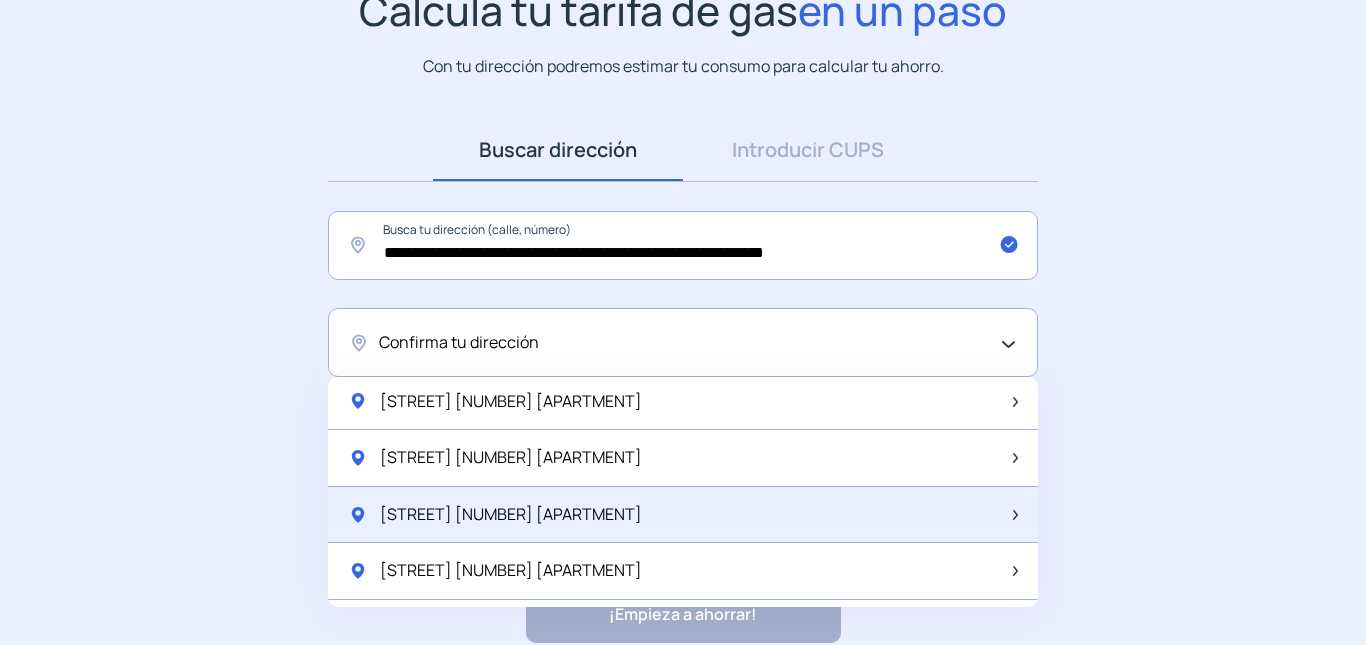 click on "[STREET] [NUMBER]  [APARTMENT]" 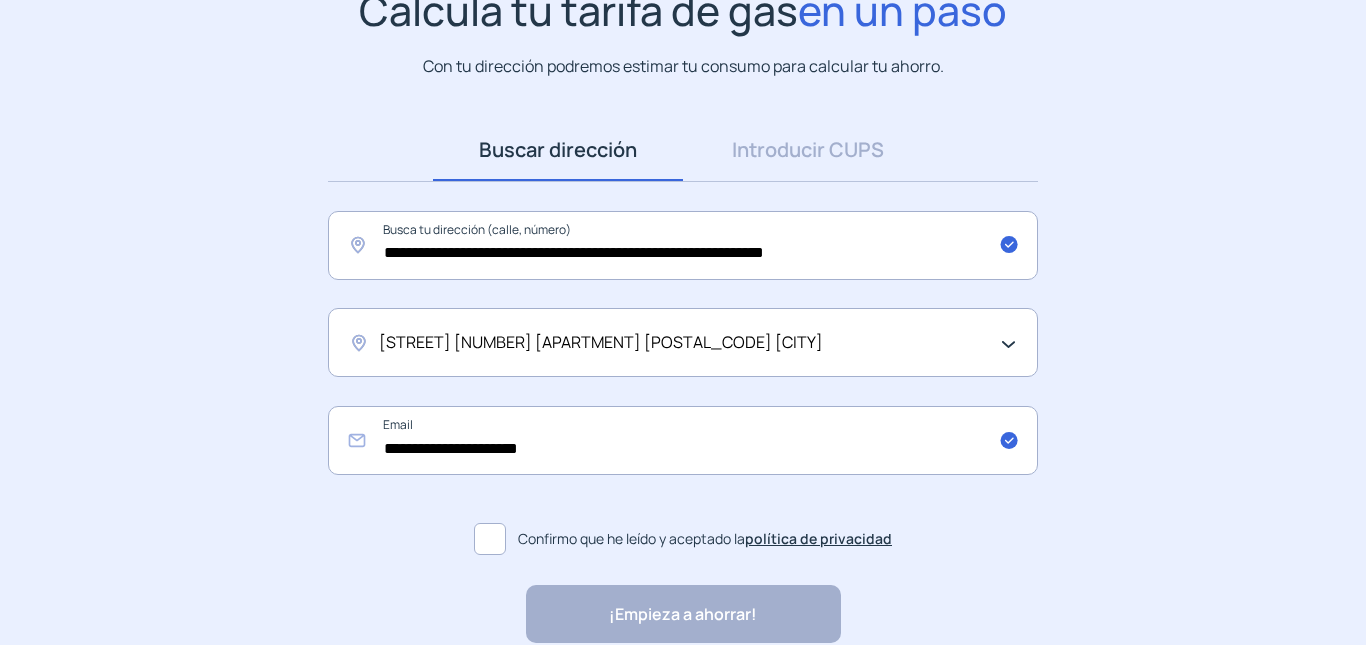 click 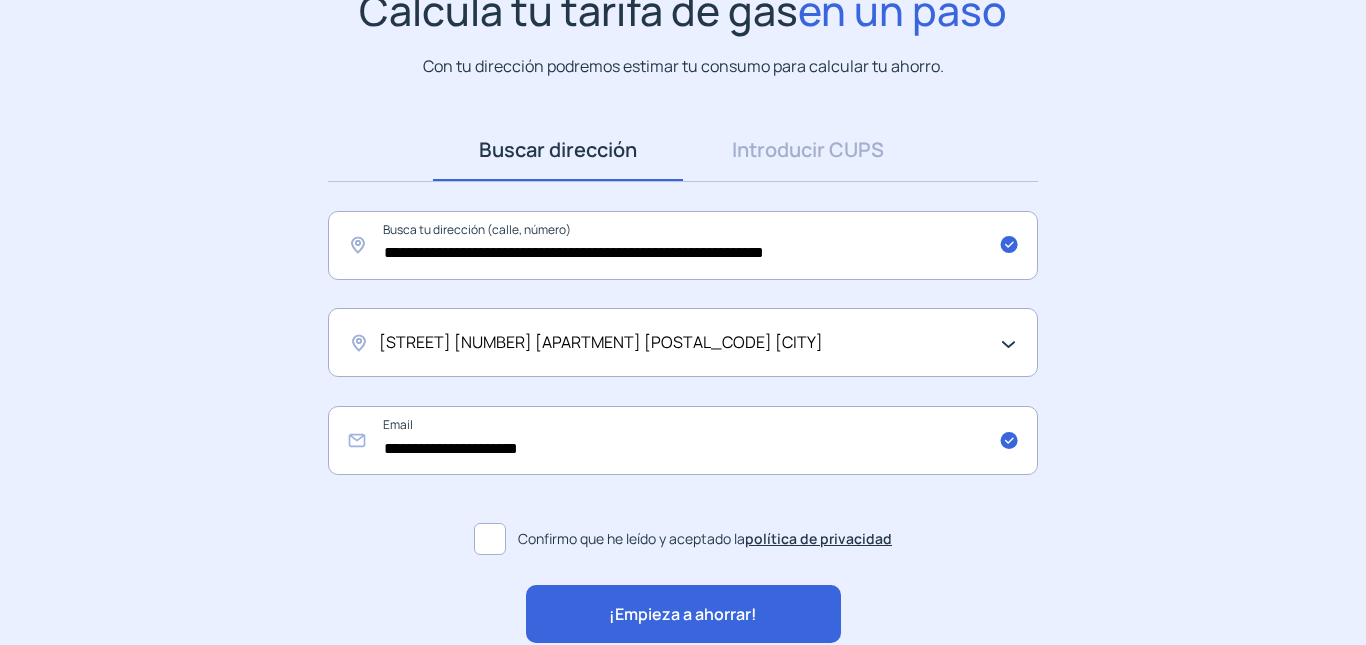 click on "¡Empieza a ahorrar!" 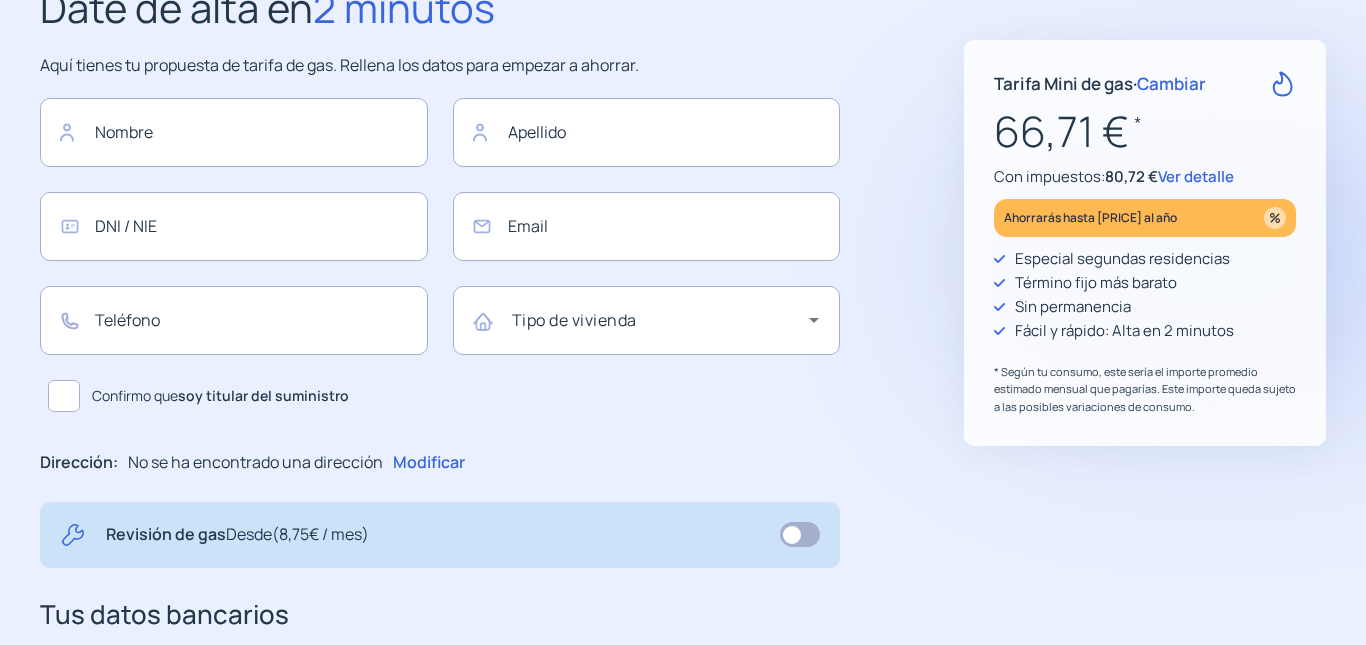type on "**********" 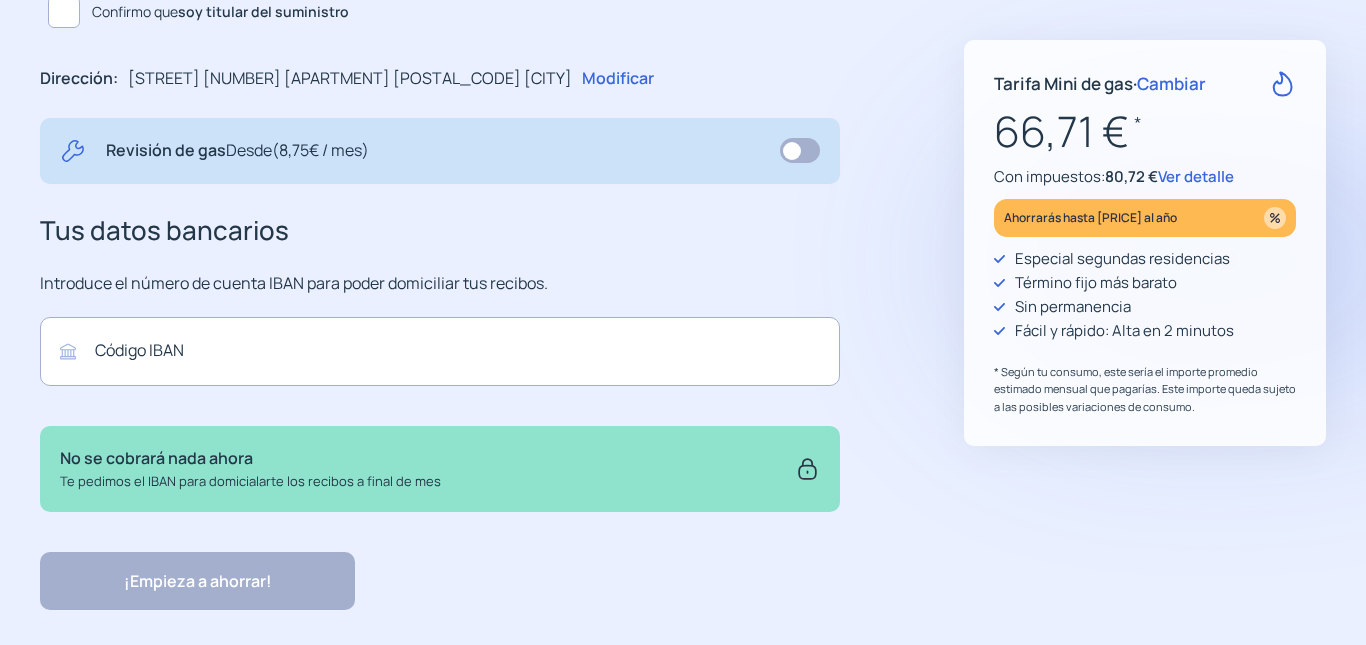 scroll, scrollTop: 599, scrollLeft: 0, axis: vertical 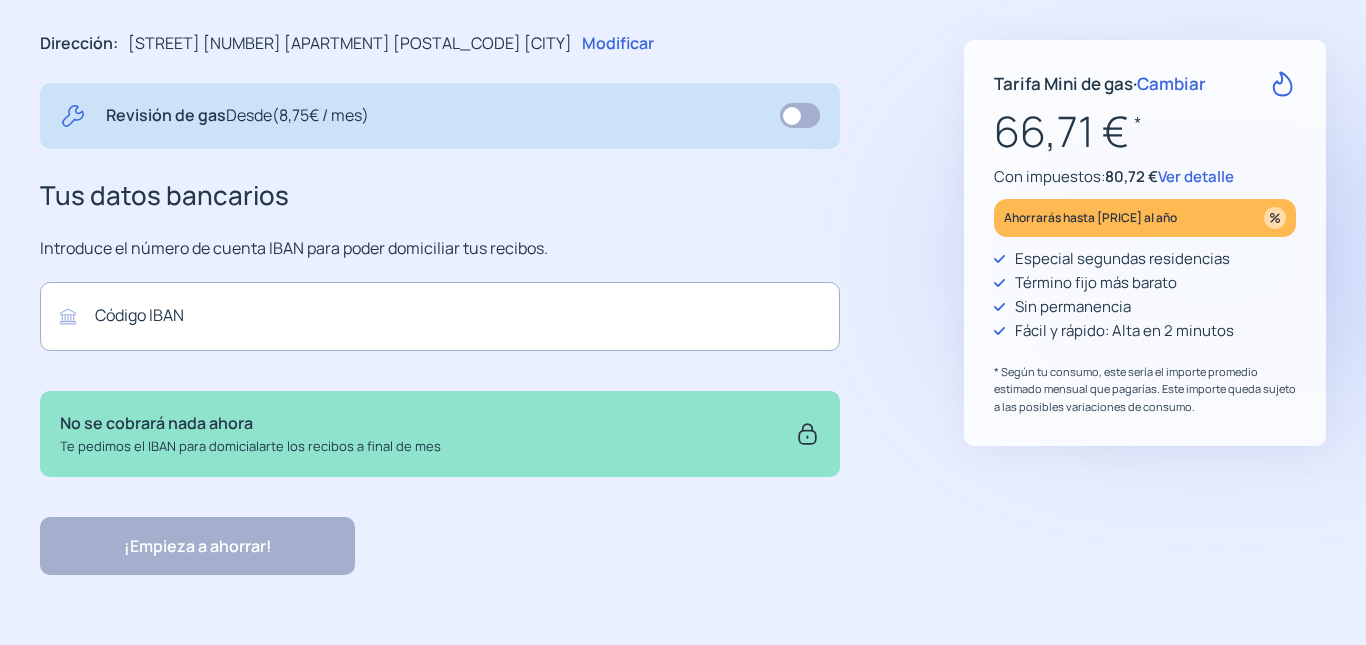 click on "¡Empieza a ahorrar! "Excelente servicio y atención al cliente" "Respeto por el cliente y variedad de tarifas" "Todo genial y muy rápido" "Rapidez y buen trato al cliente"" 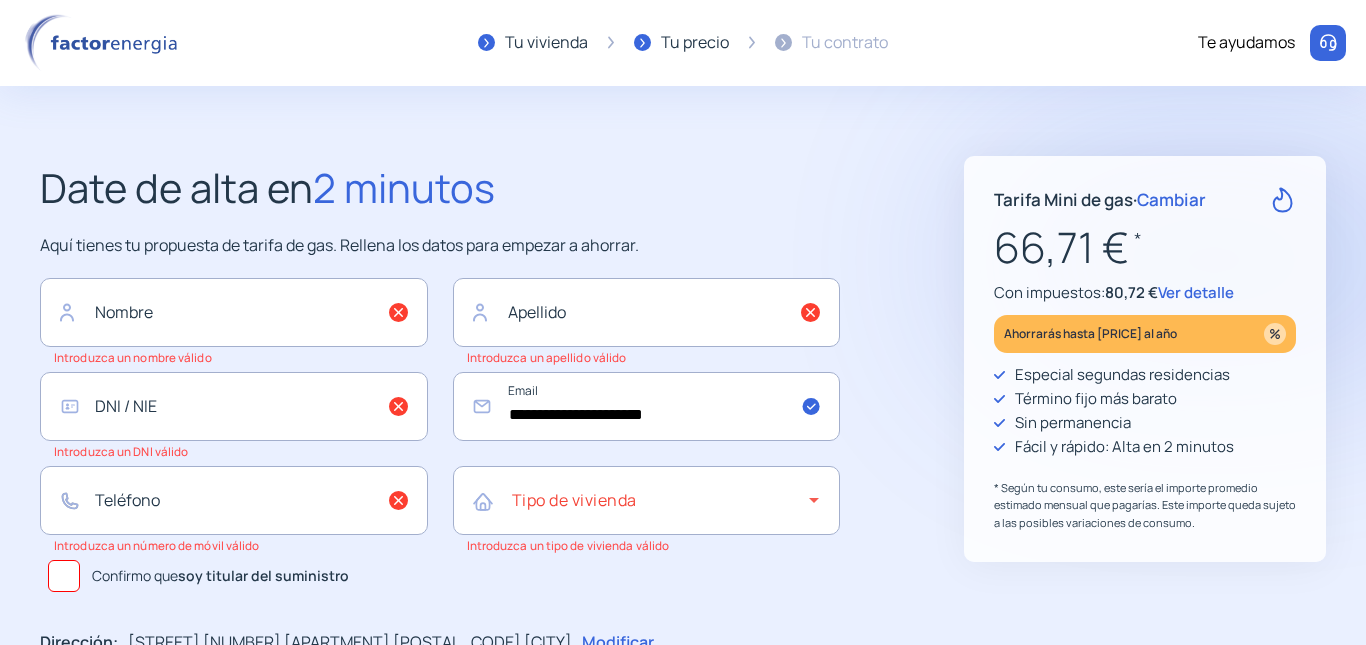 click on "Date de alta en  2 minutos" 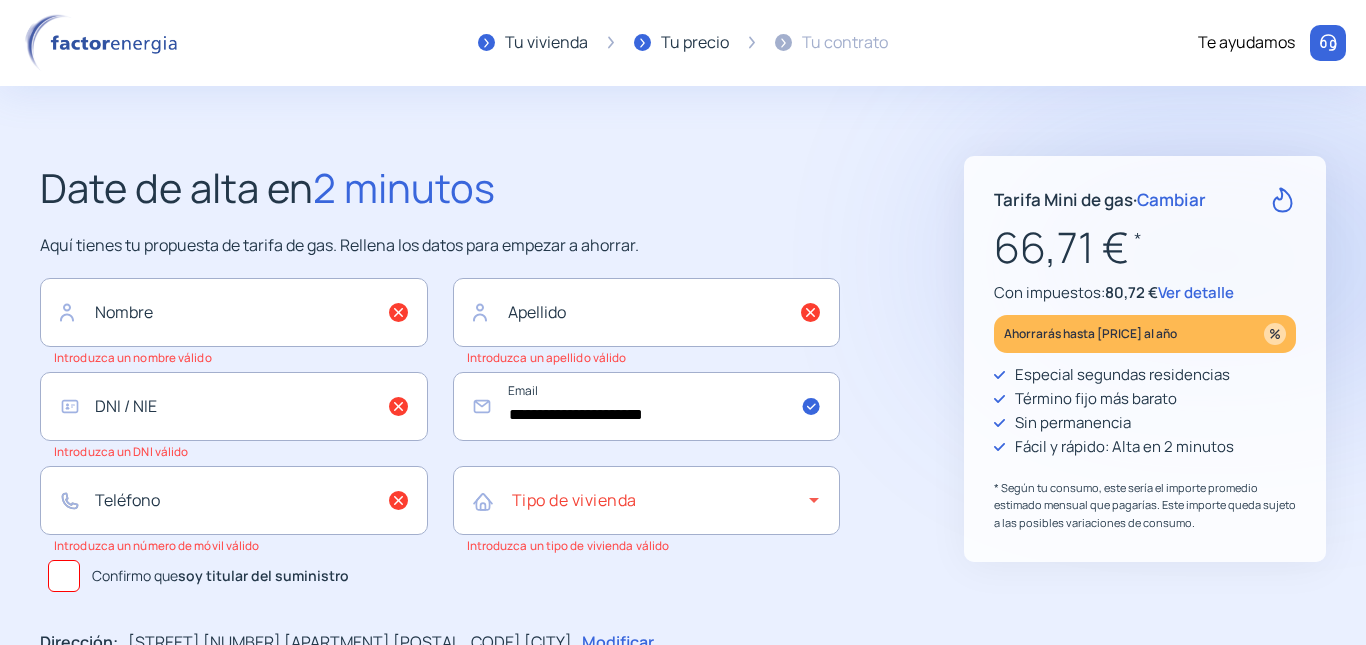click on "**********" 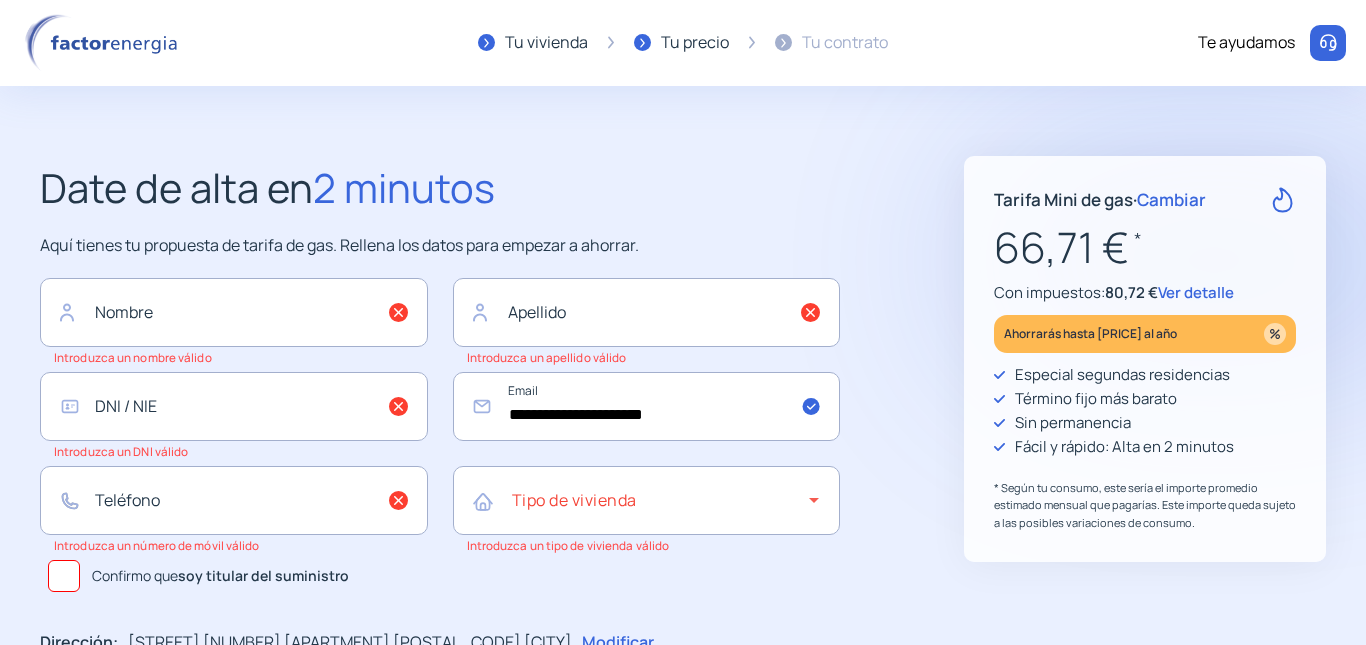 click on "**********" 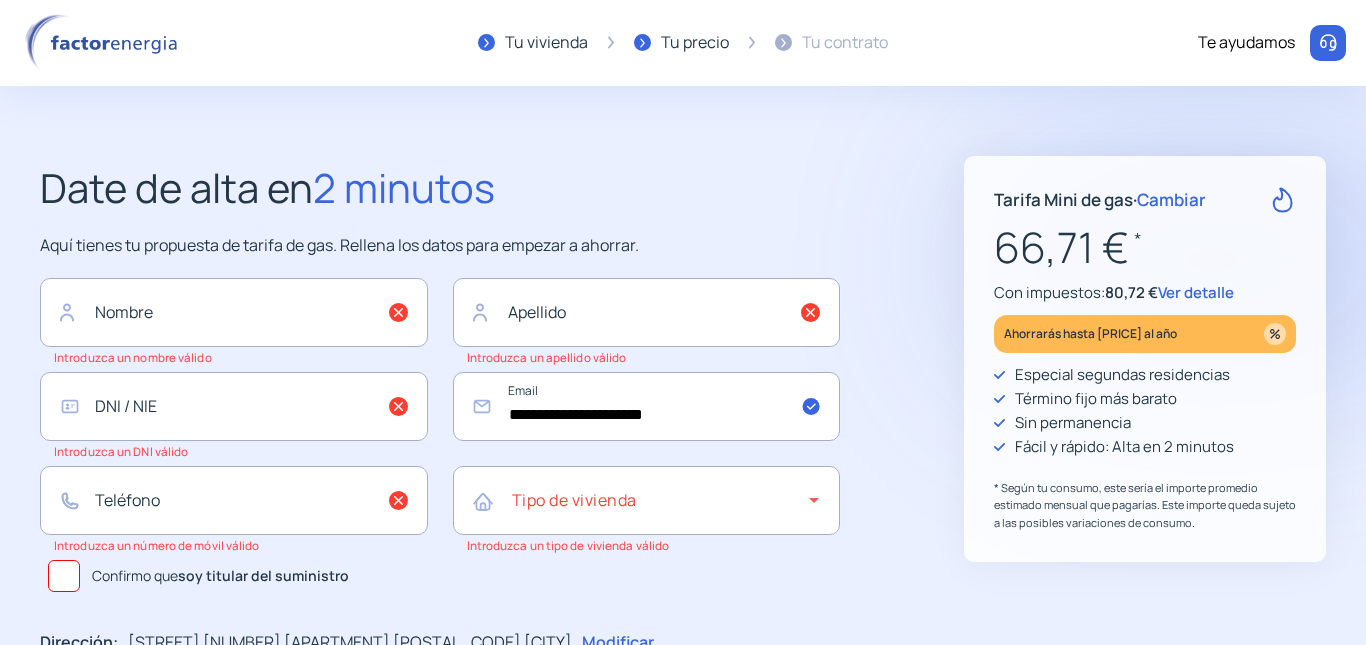 click on "Cambiar" 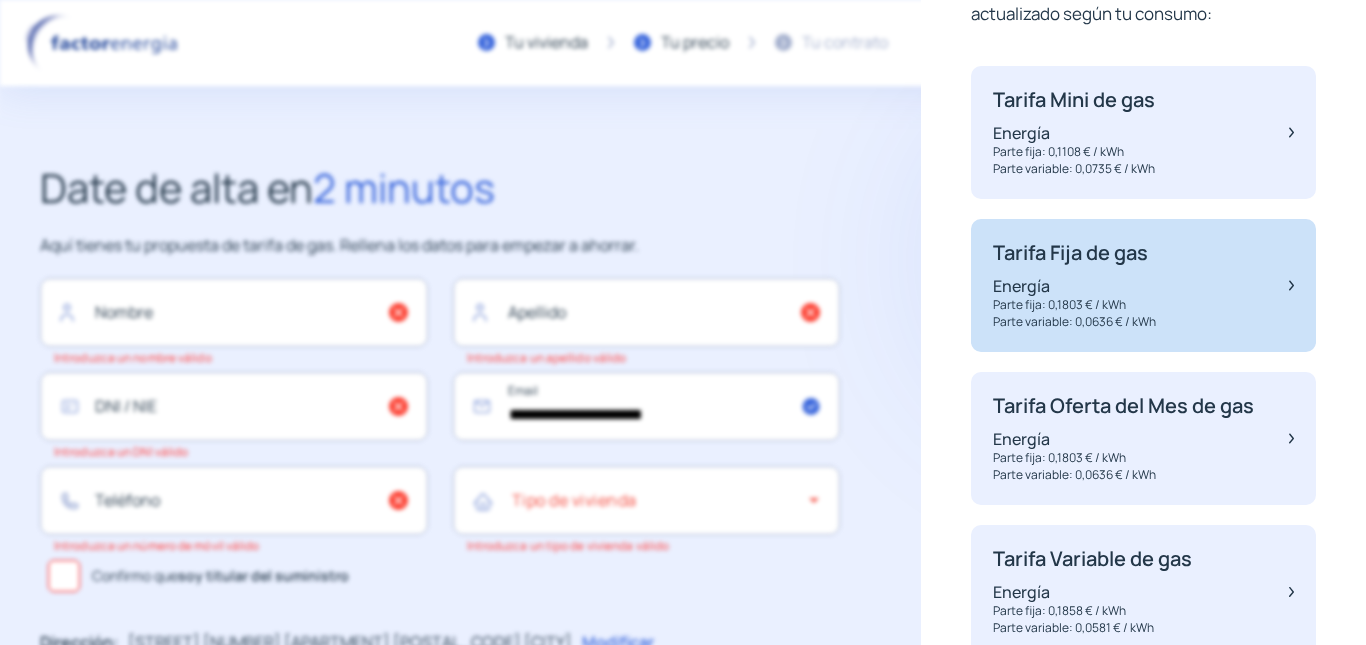scroll, scrollTop: 200, scrollLeft: 0, axis: vertical 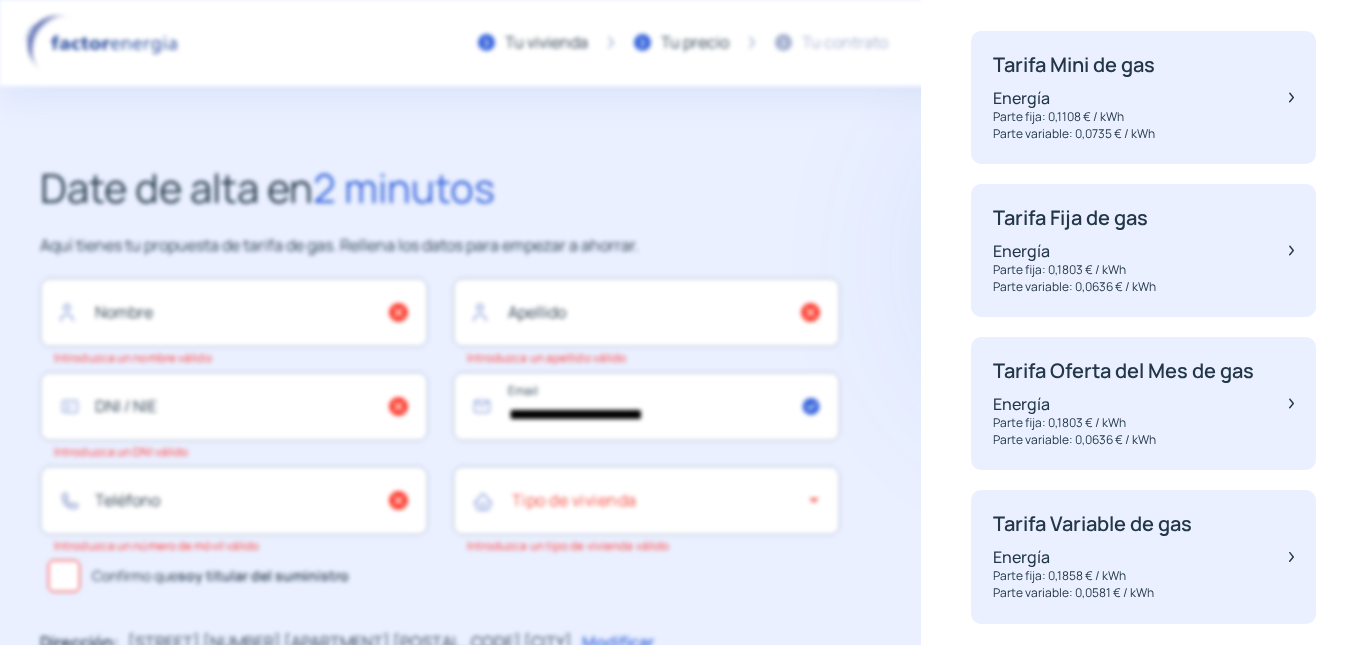 click on "Tu vivienda Tu precio Tu contrato Te ayudamos" 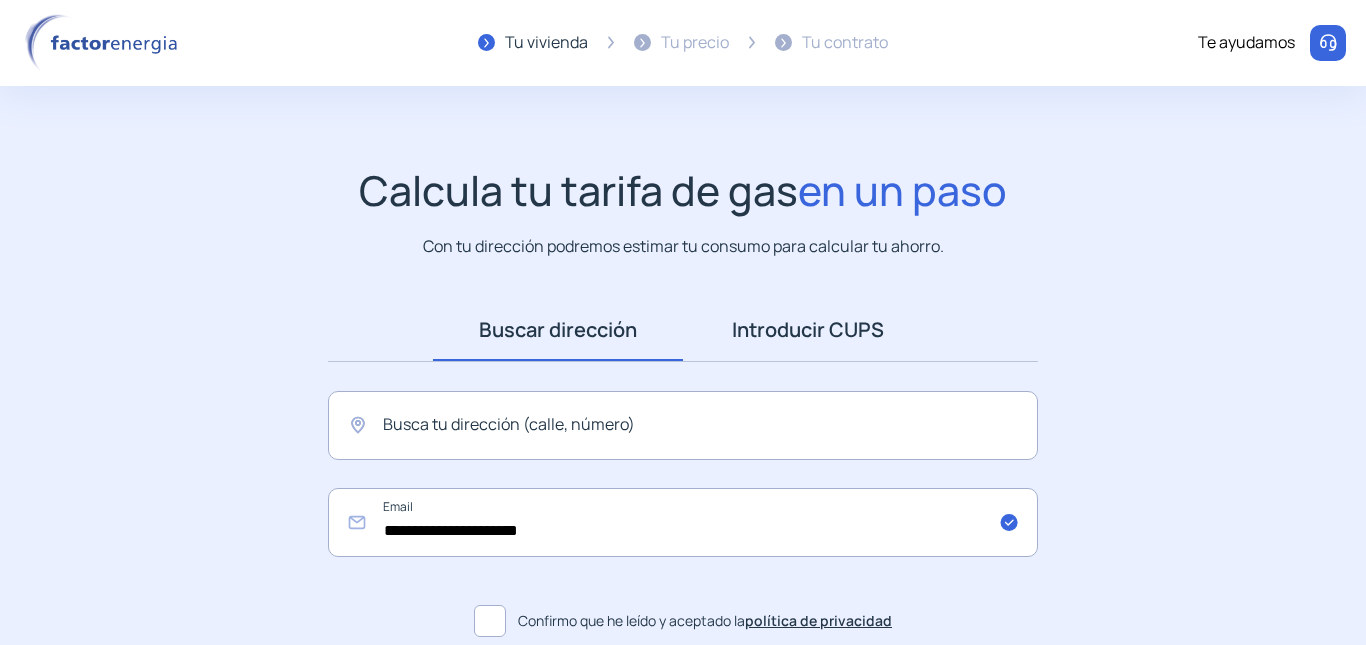 click on "Introducir CUPS" at bounding box center (808, 330) 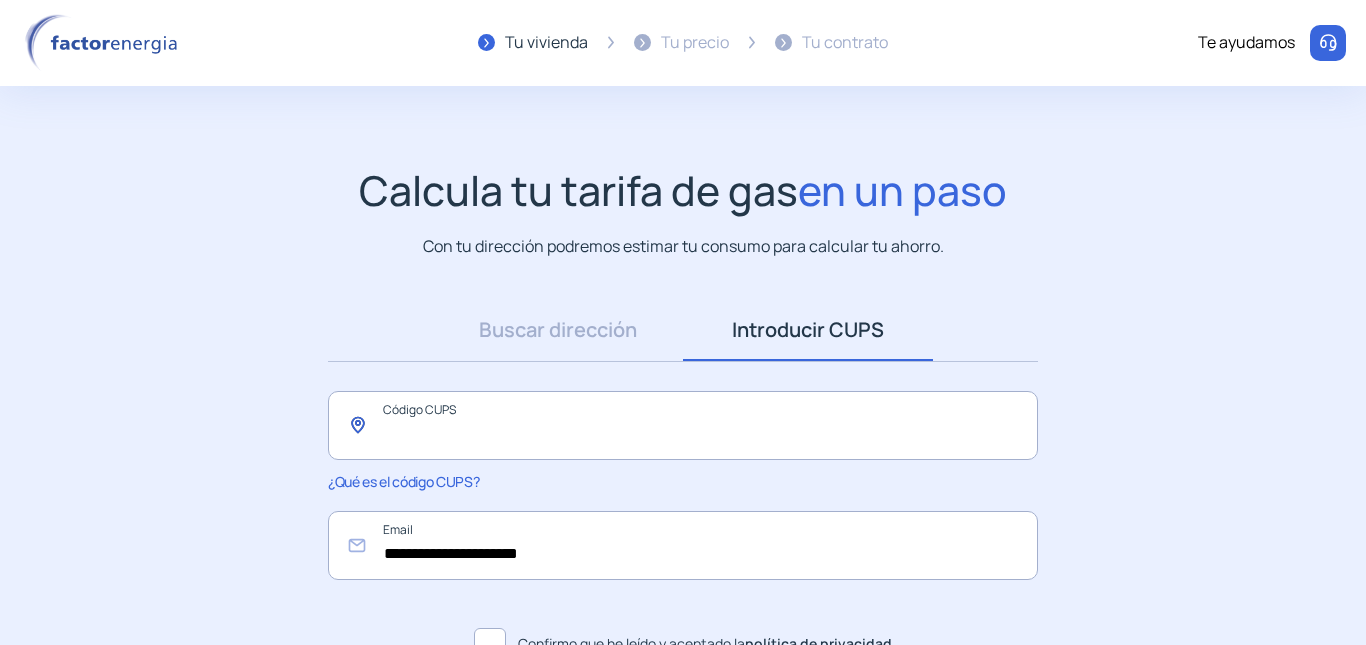 click 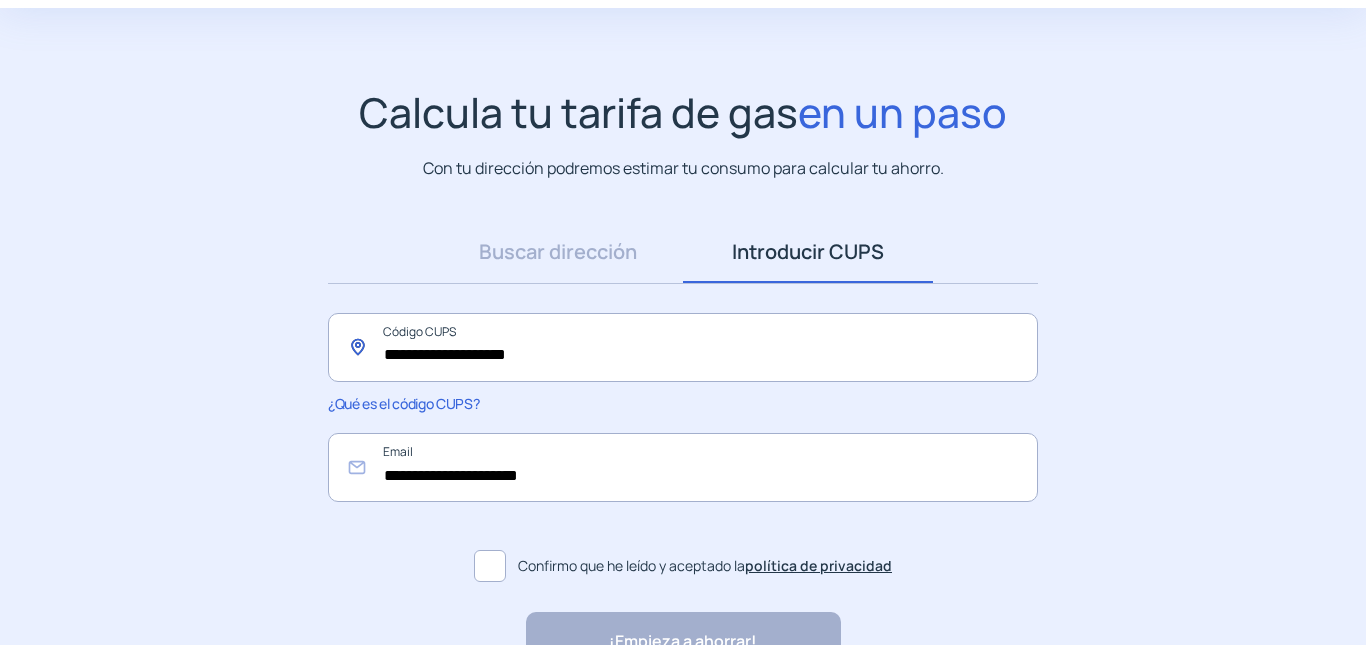 scroll, scrollTop: 100, scrollLeft: 0, axis: vertical 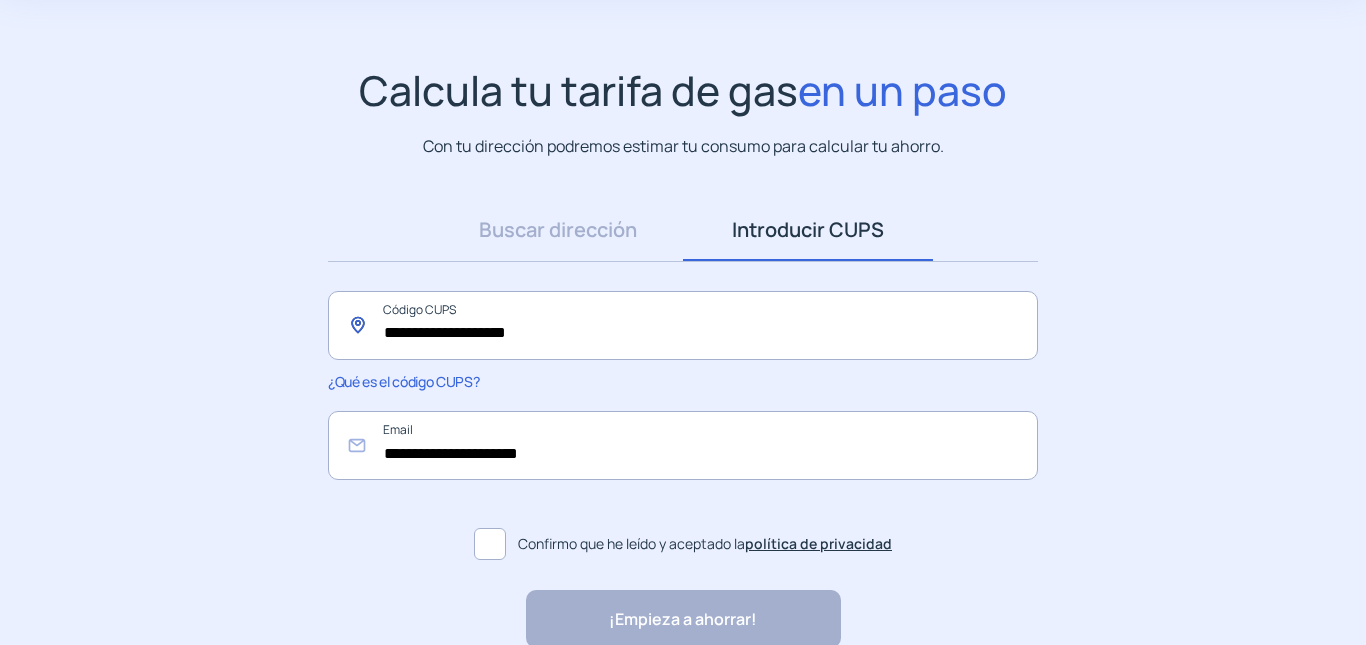 type on "**********" 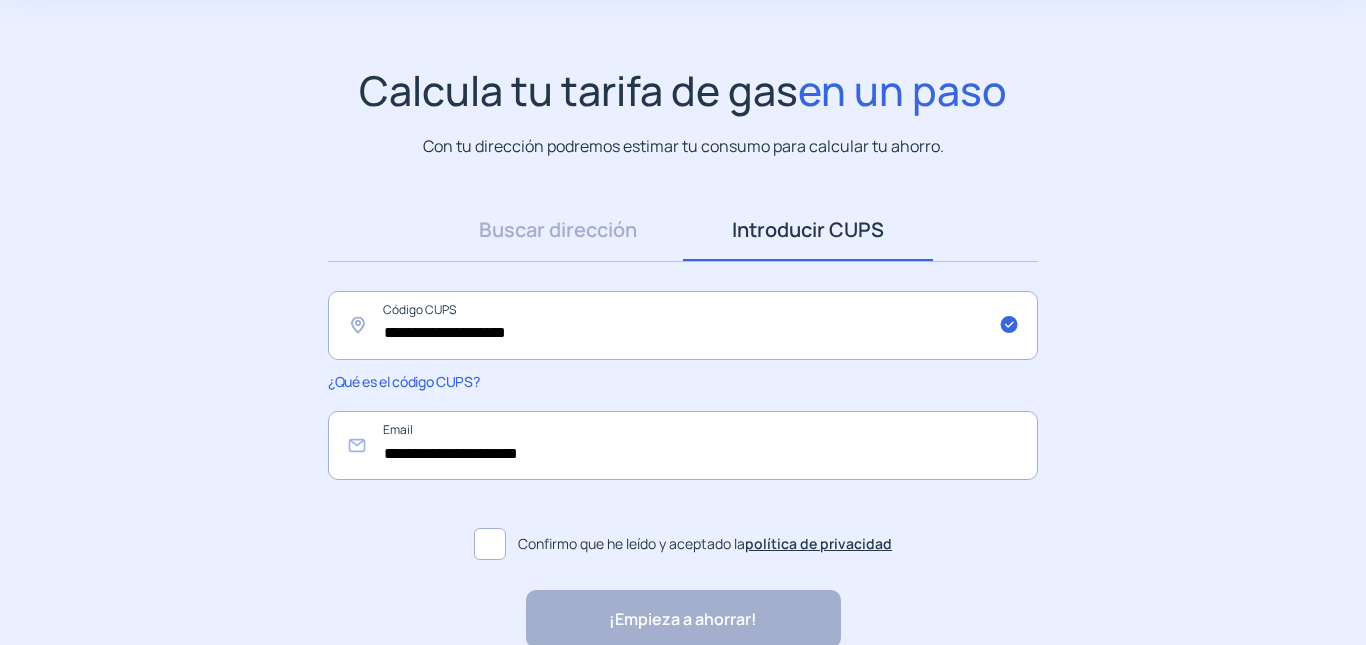 click 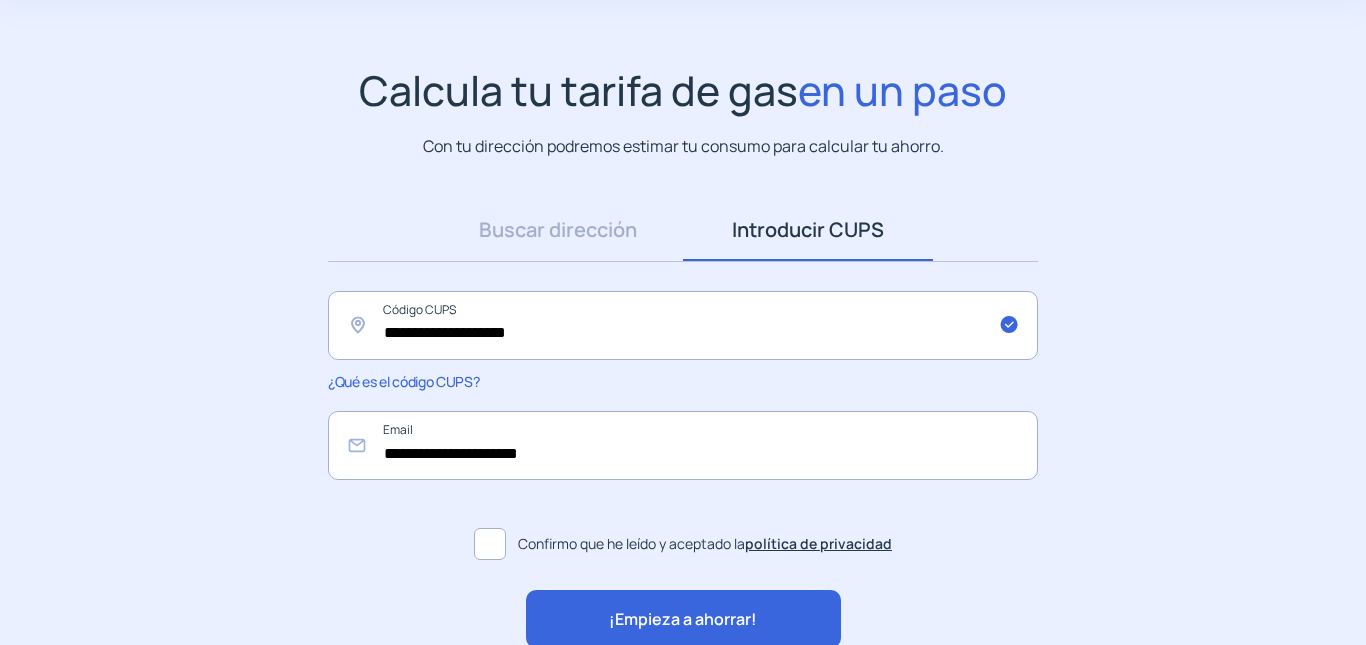 click on "¡Empieza a ahorrar!" 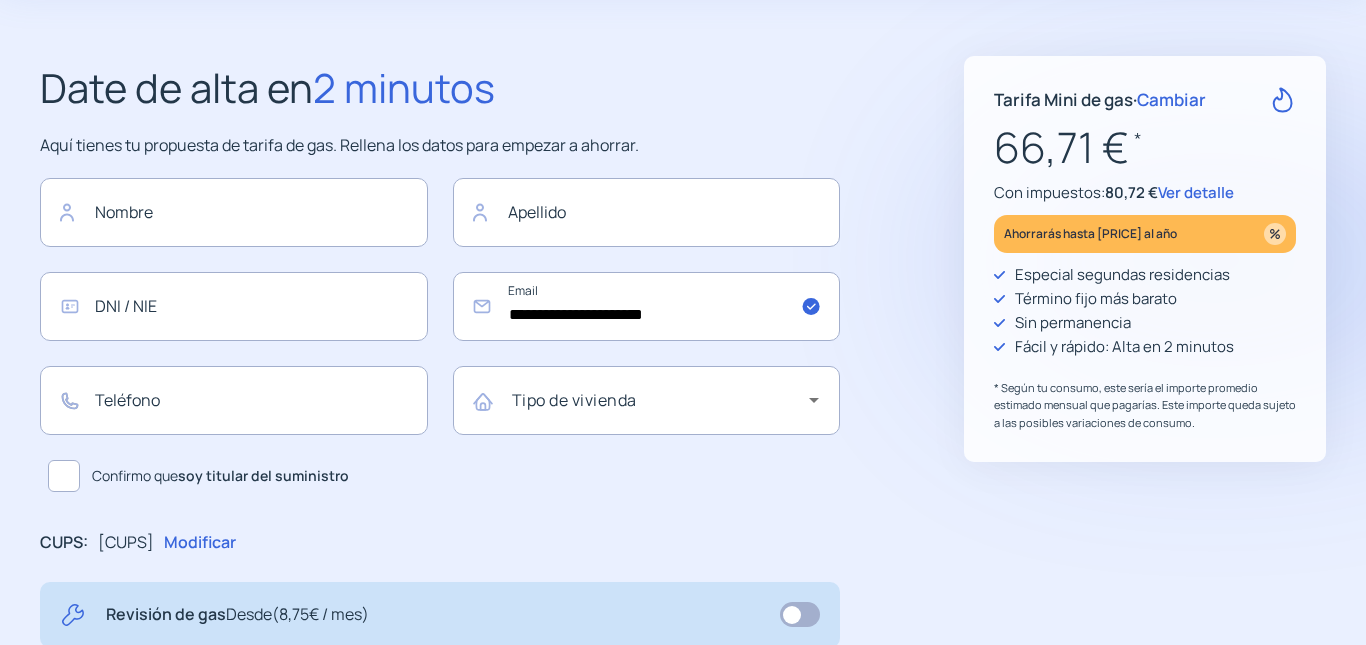 scroll, scrollTop: 0, scrollLeft: 0, axis: both 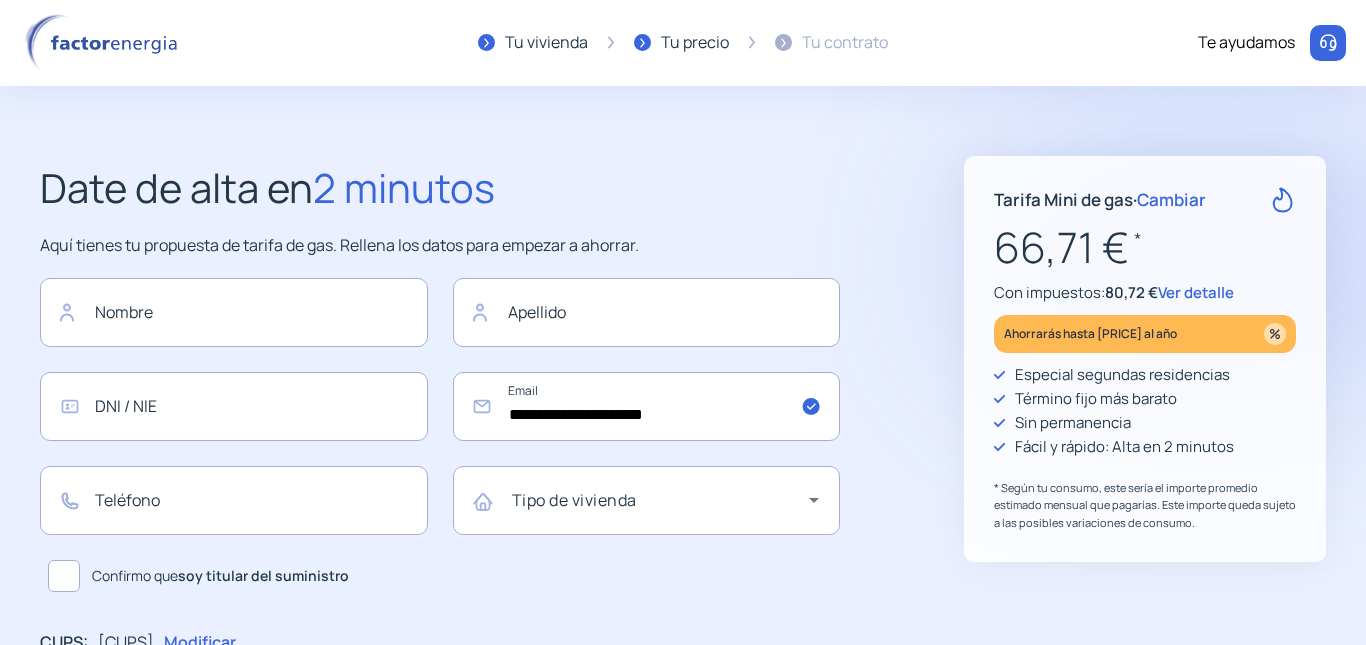 click on "Cambiar" 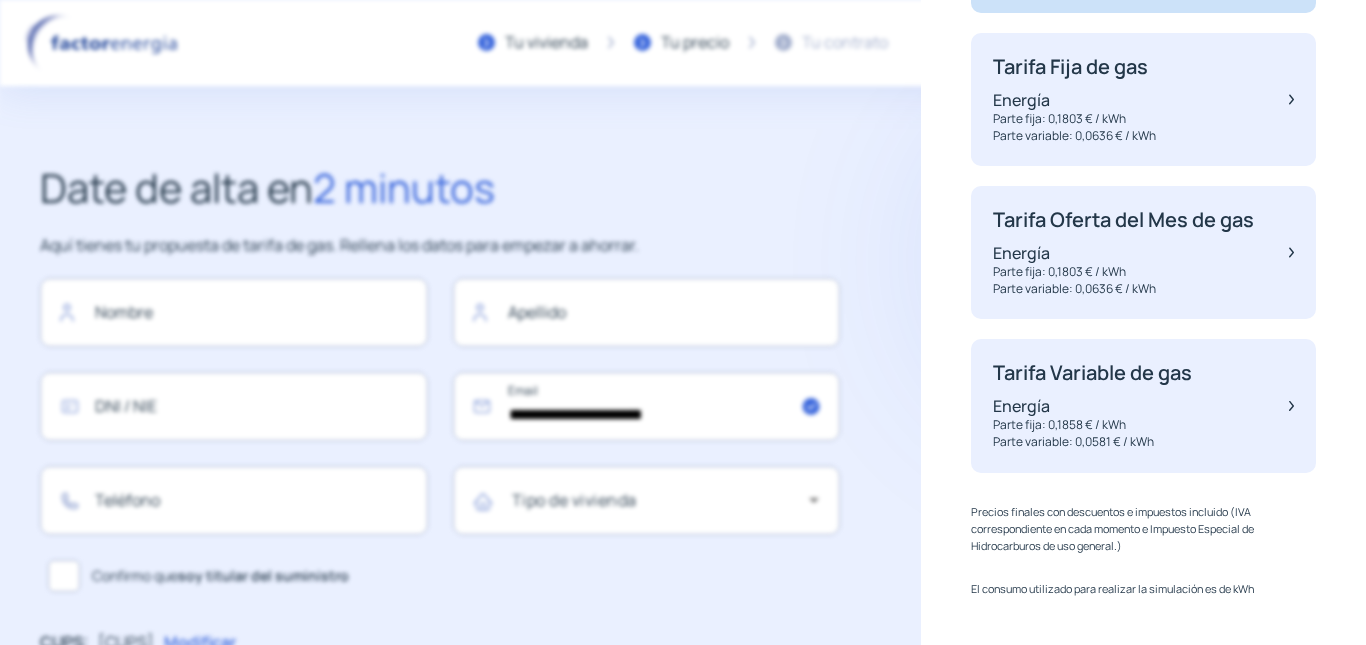 scroll, scrollTop: 378, scrollLeft: 0, axis: vertical 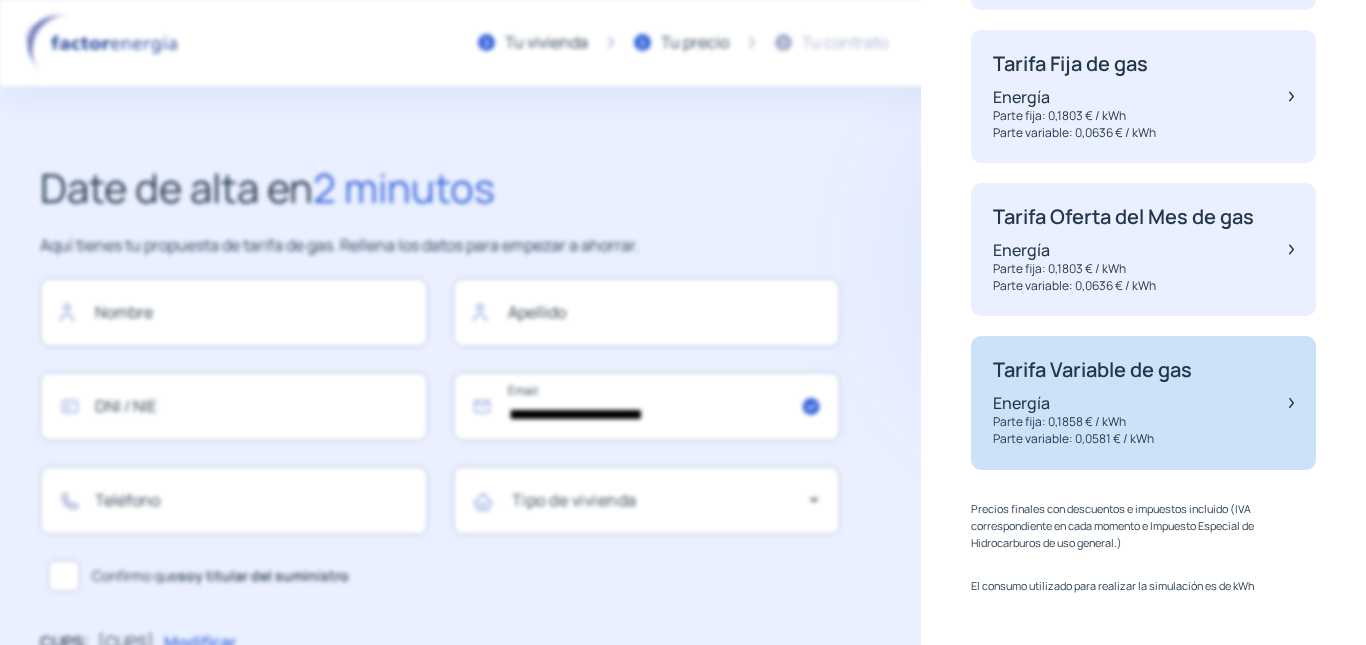 click on "Parte fija: 0,1858 € / kWh" 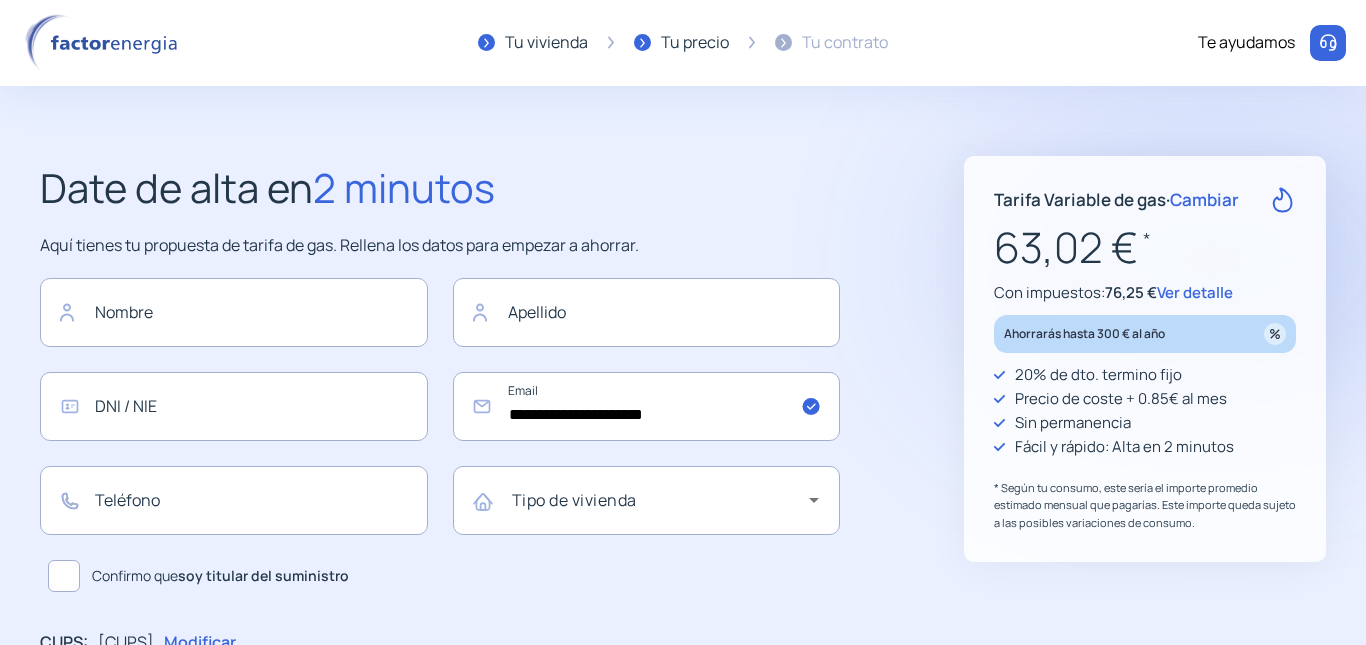 click on "Cambiar" 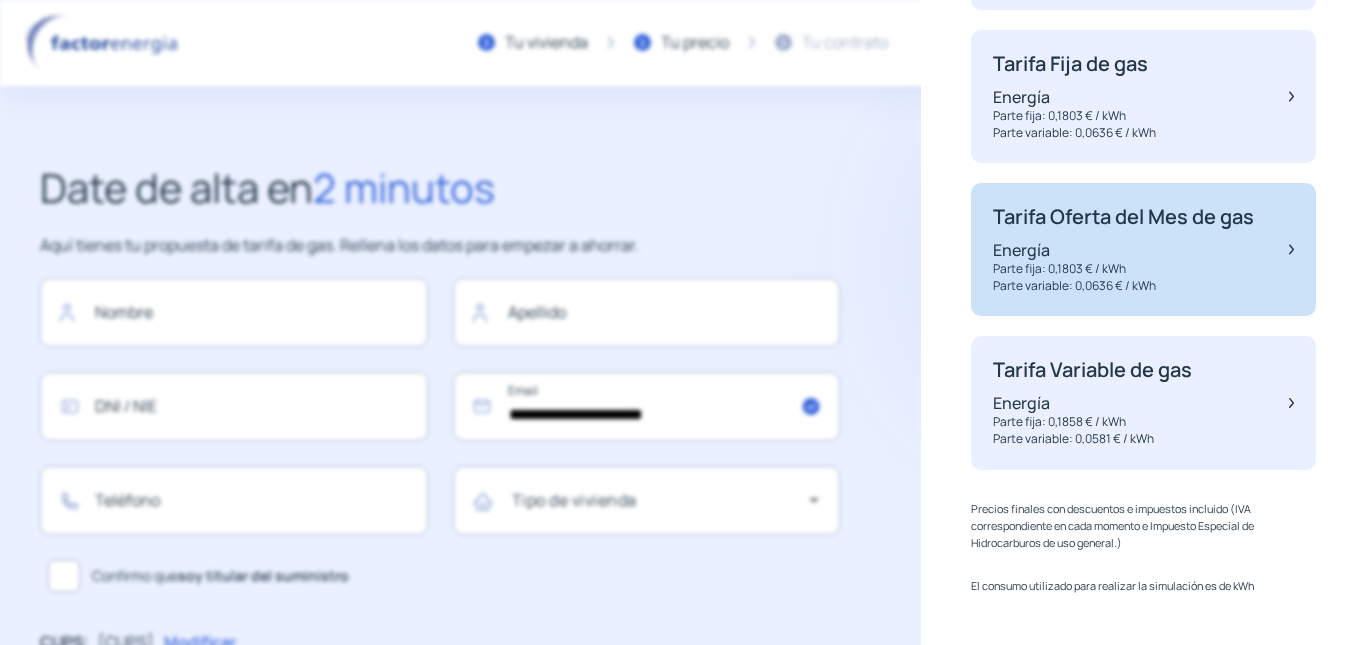 click on "Parte fija: 0,1803 € / kWh" 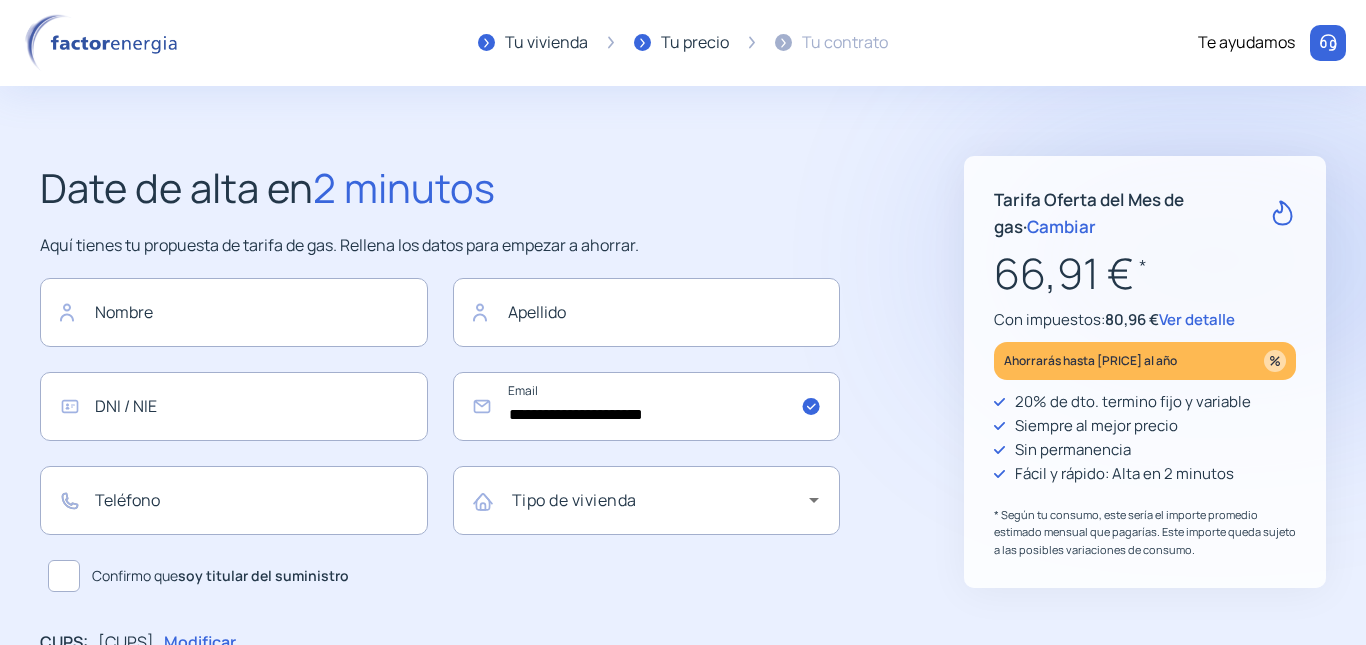 click on "Cambiar" 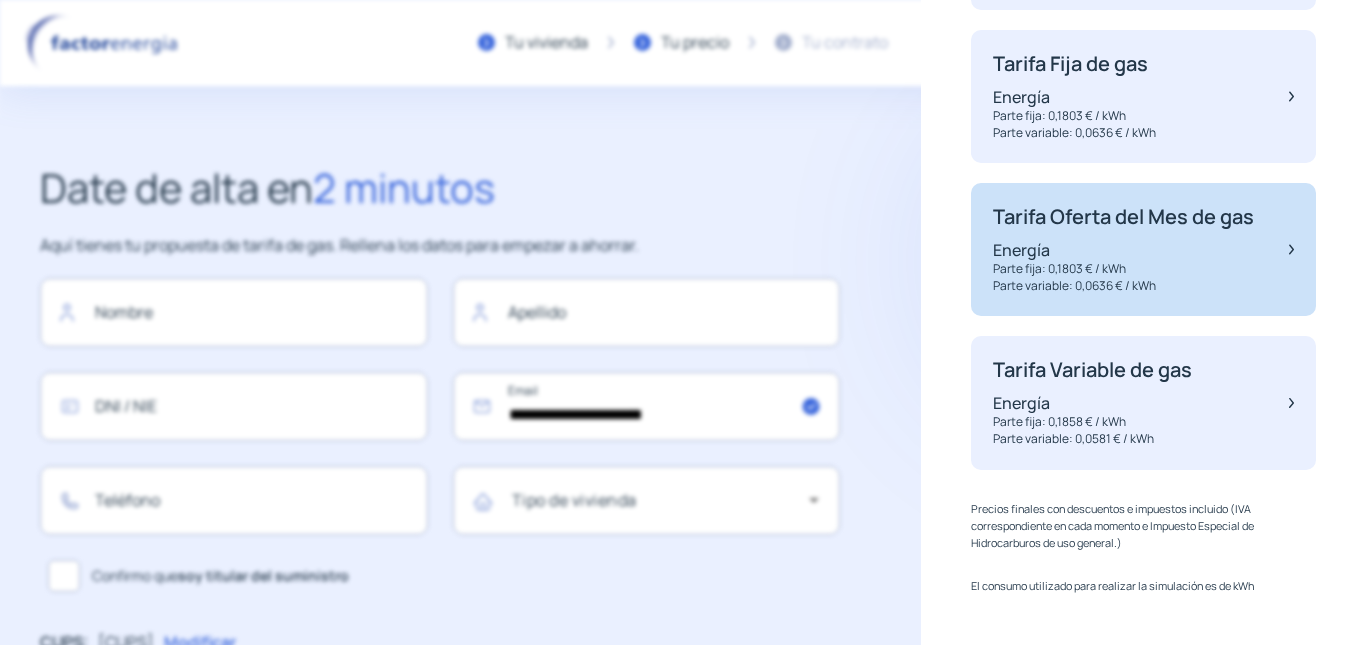scroll, scrollTop: 278, scrollLeft: 0, axis: vertical 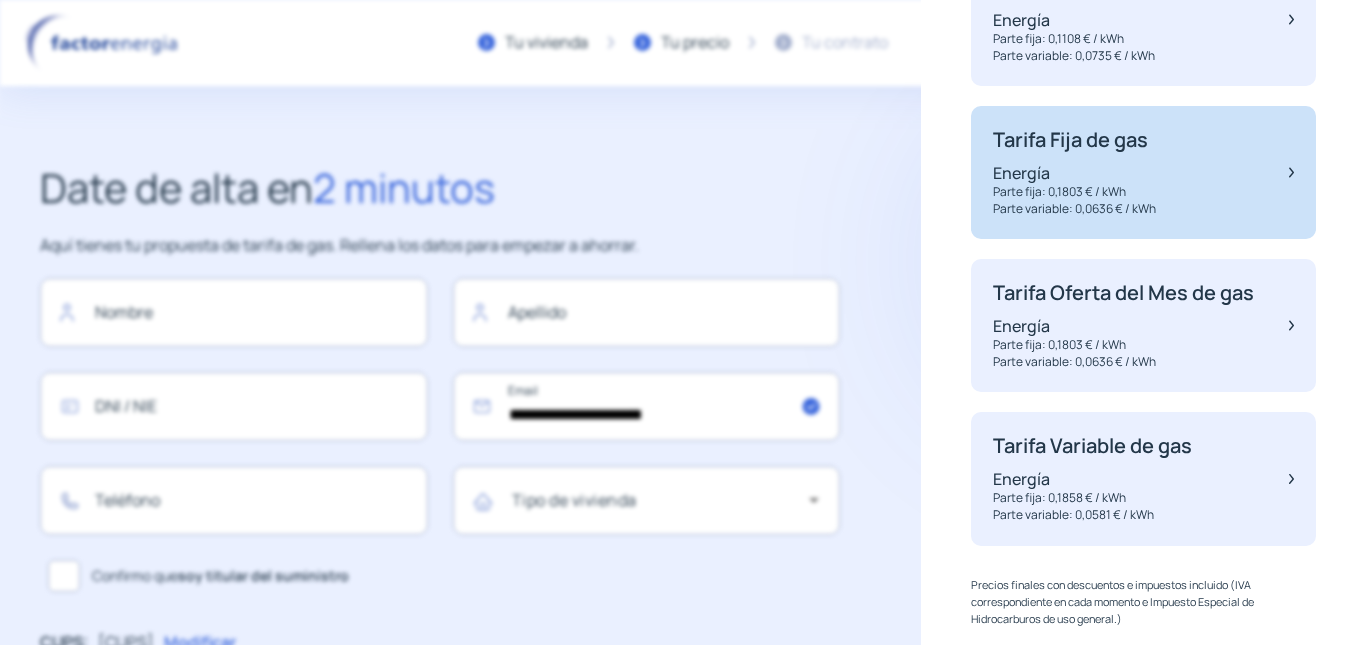 click on "Parte fija: 0,1803 € / kWh" 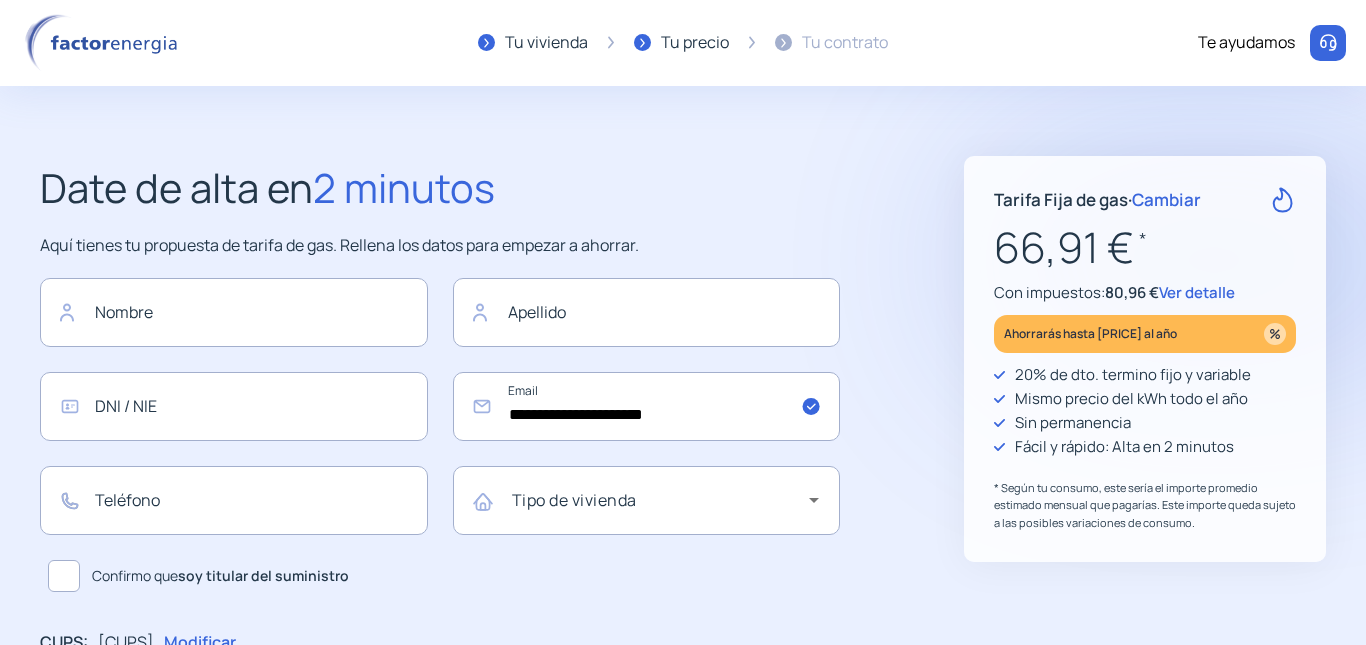 click on "Cambiar" 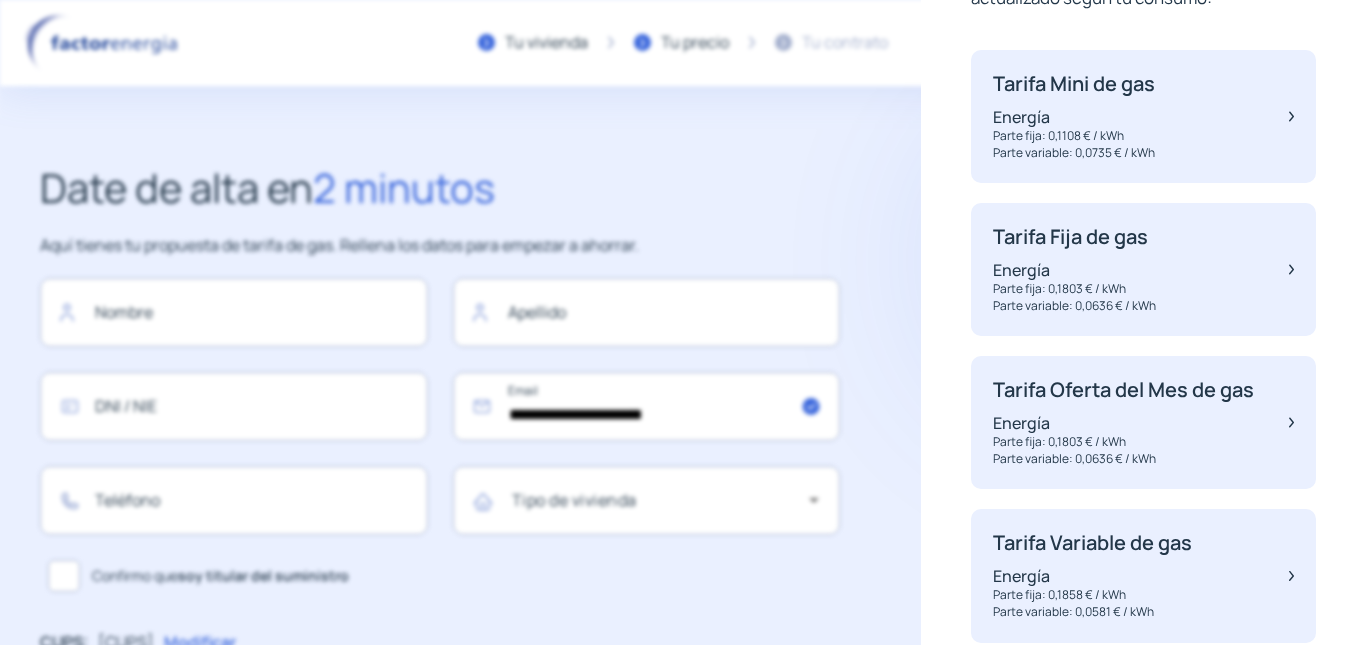 scroll, scrollTop: 78, scrollLeft: 0, axis: vertical 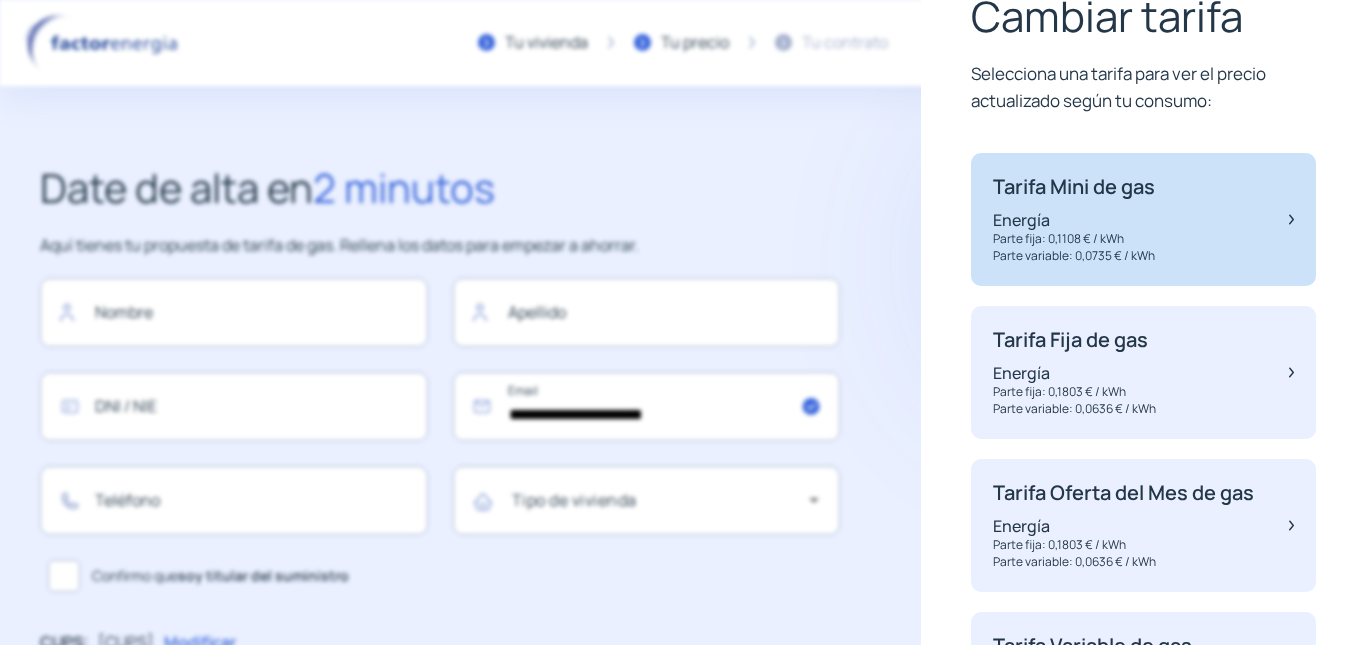 click on "Tarifa Mini de gas Energía Parte fija: [PRICE] / kWh Parte variable: [PRICE] / kWh" 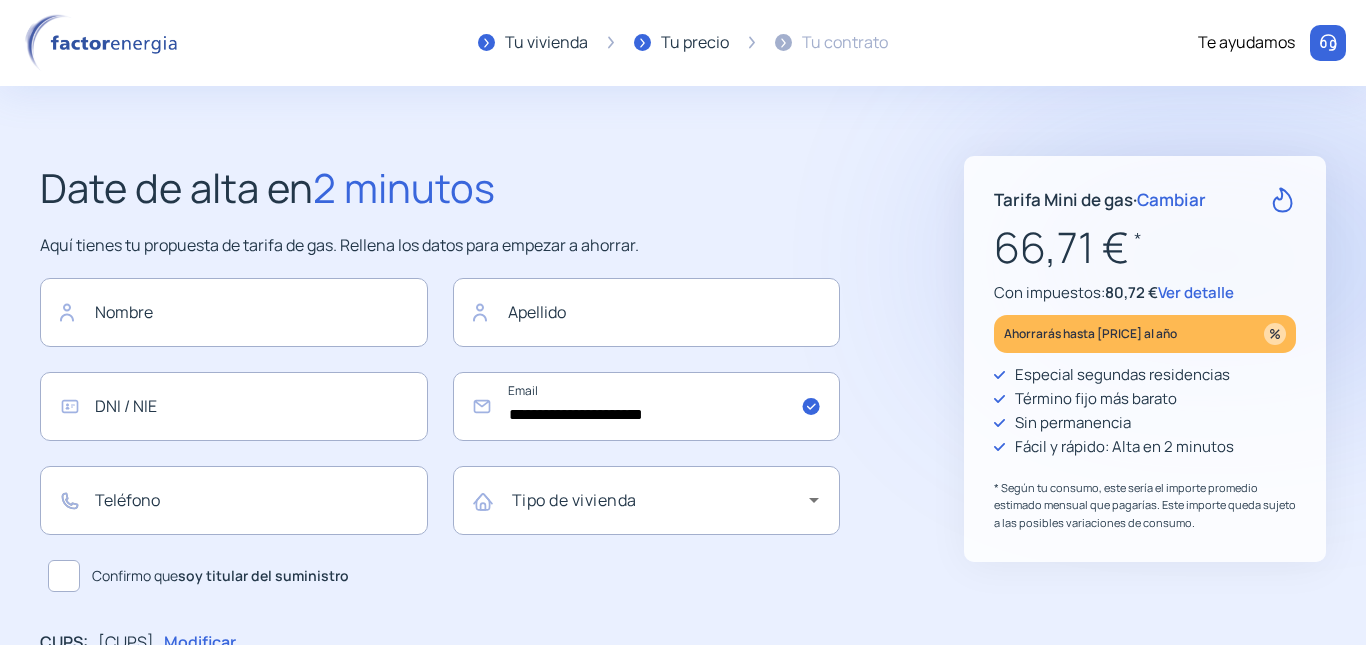 click on "Cambiar" 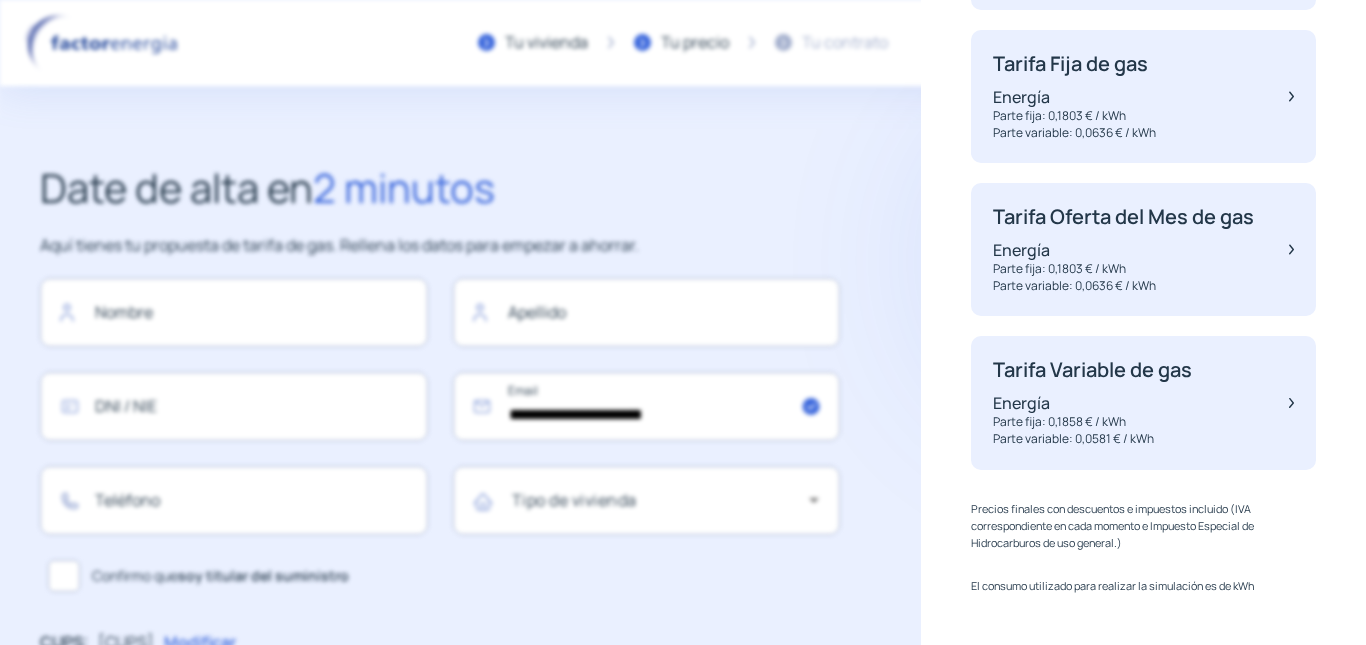scroll, scrollTop: 378, scrollLeft: 0, axis: vertical 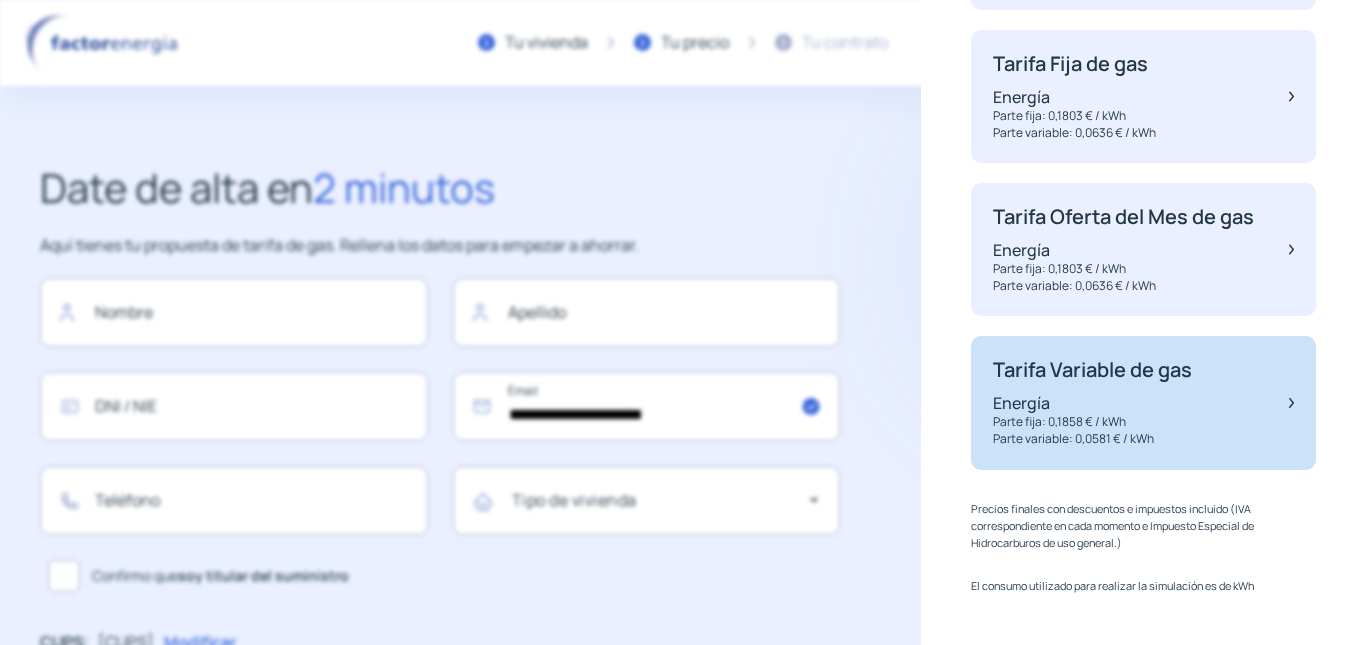 click on "Tarifa Variable de gas" 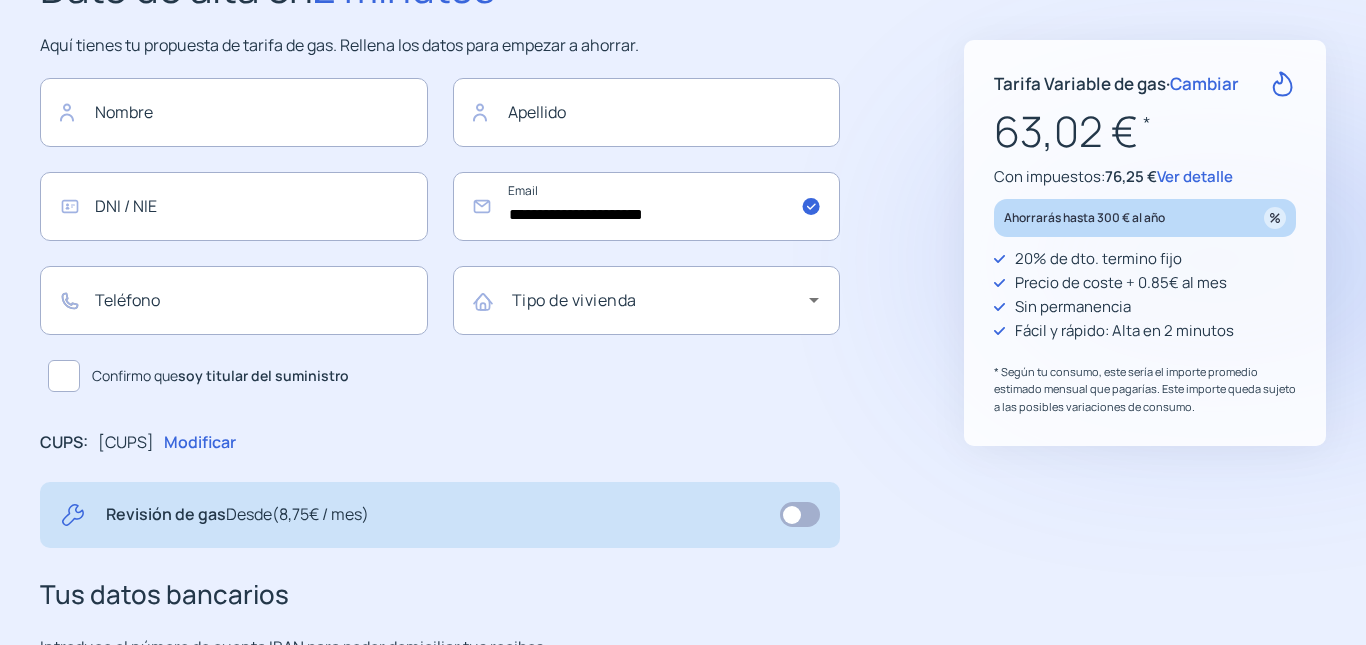 scroll, scrollTop: 100, scrollLeft: 0, axis: vertical 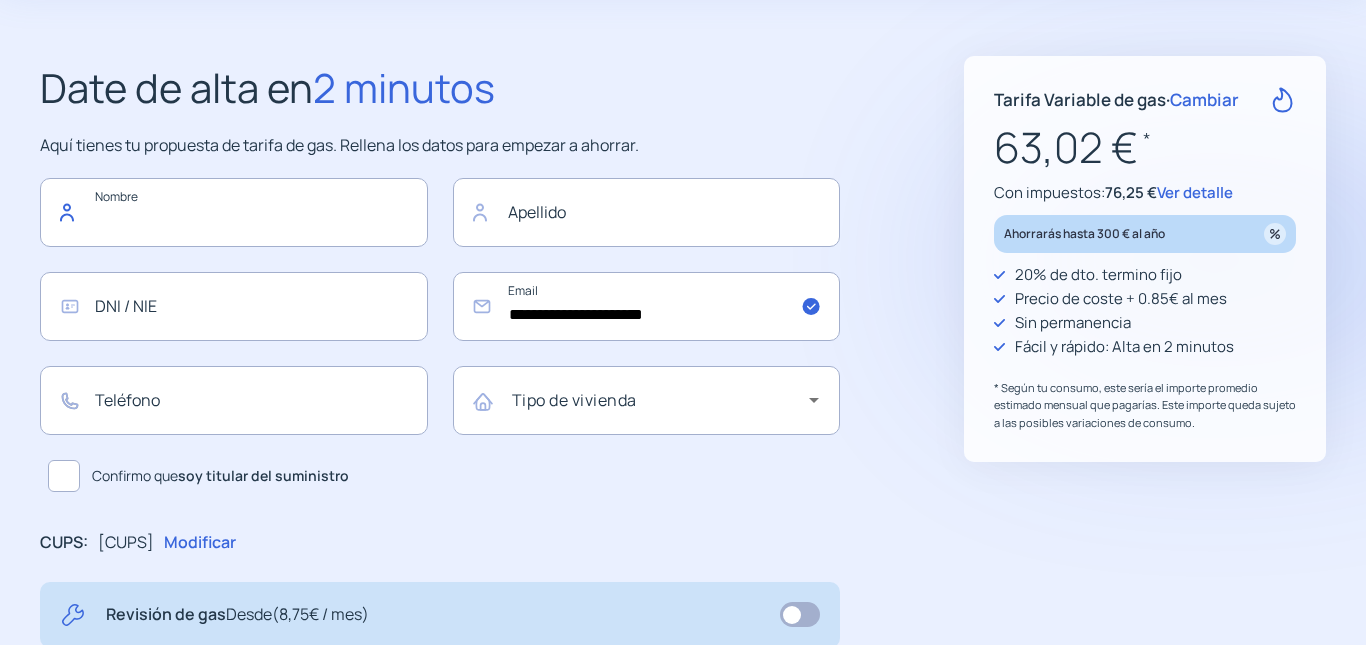 click 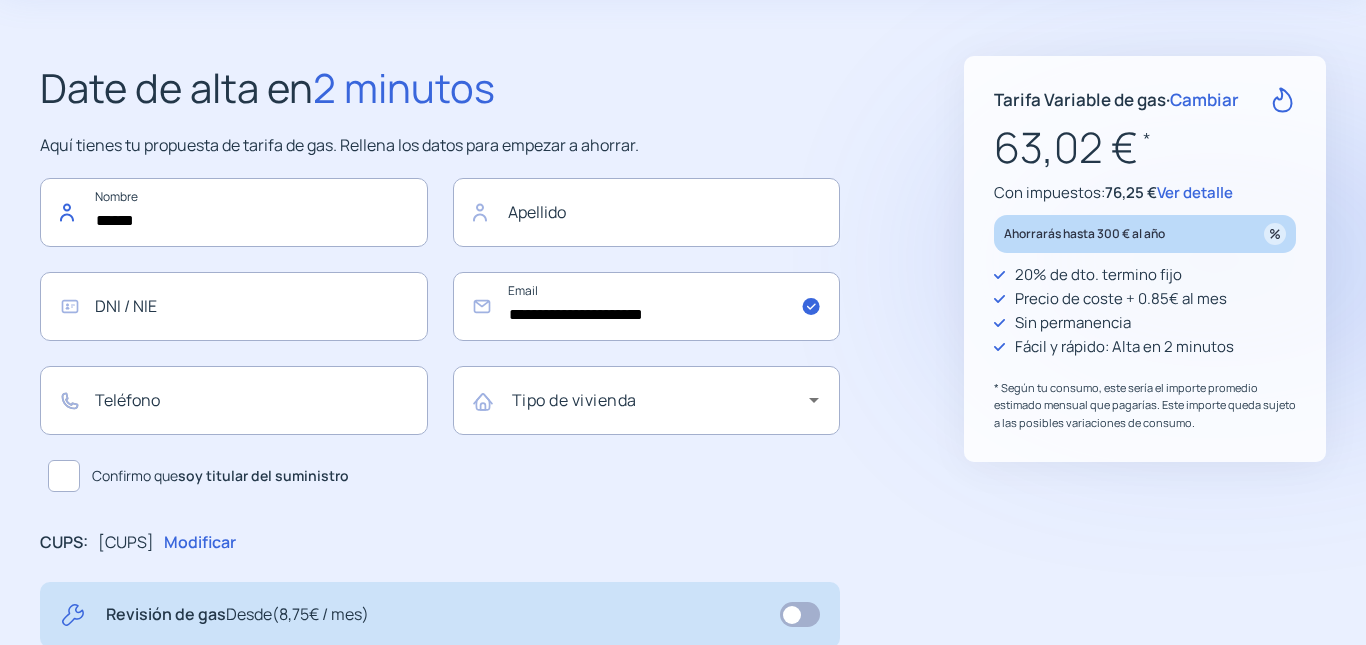 type on "******" 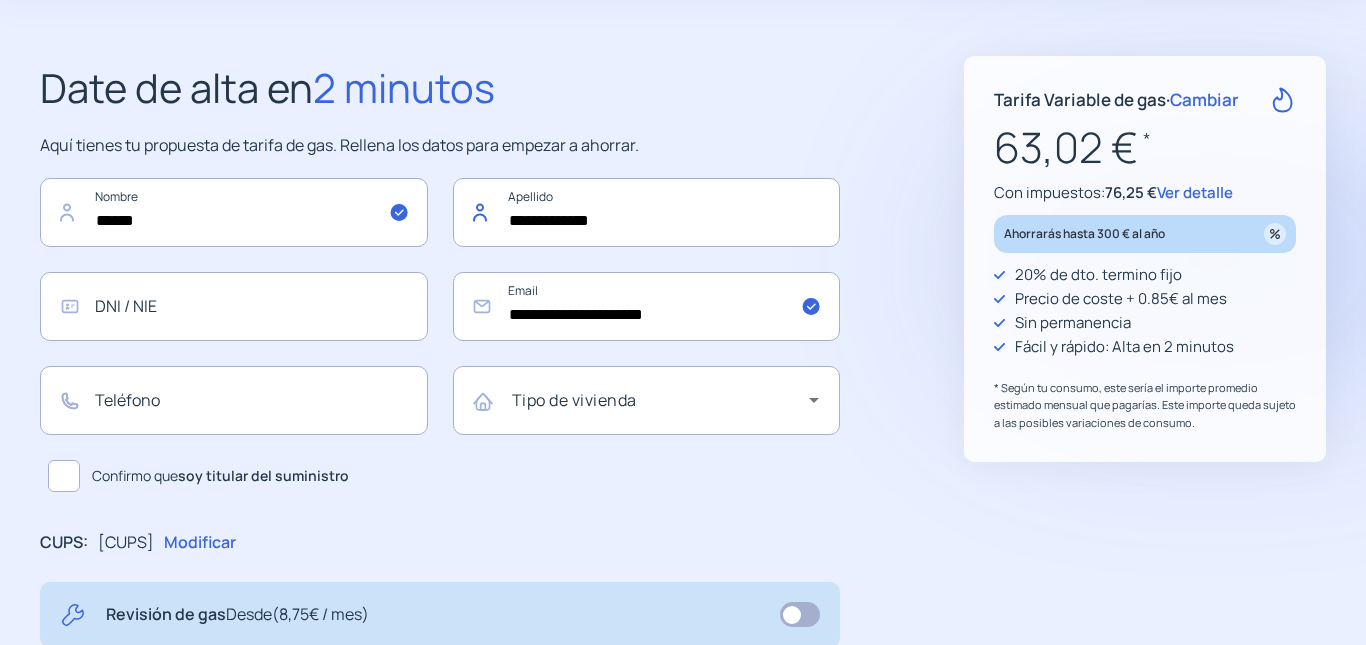 type on "**********" 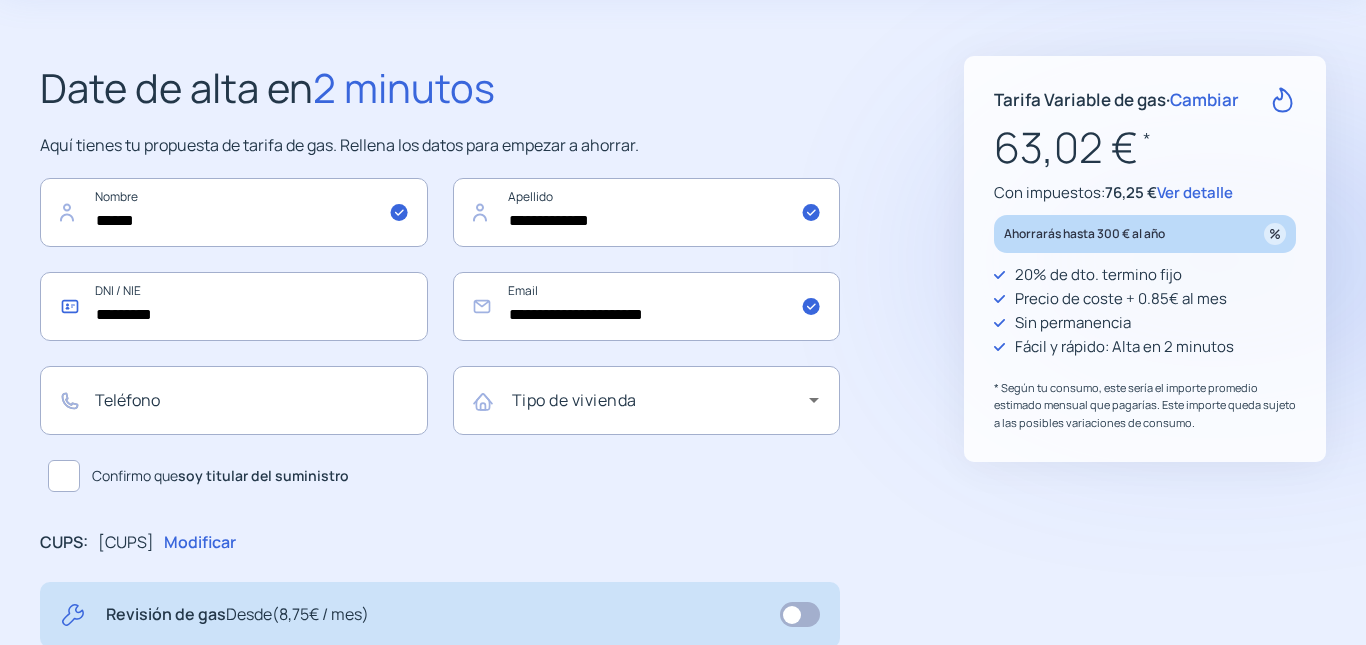 type on "*********" 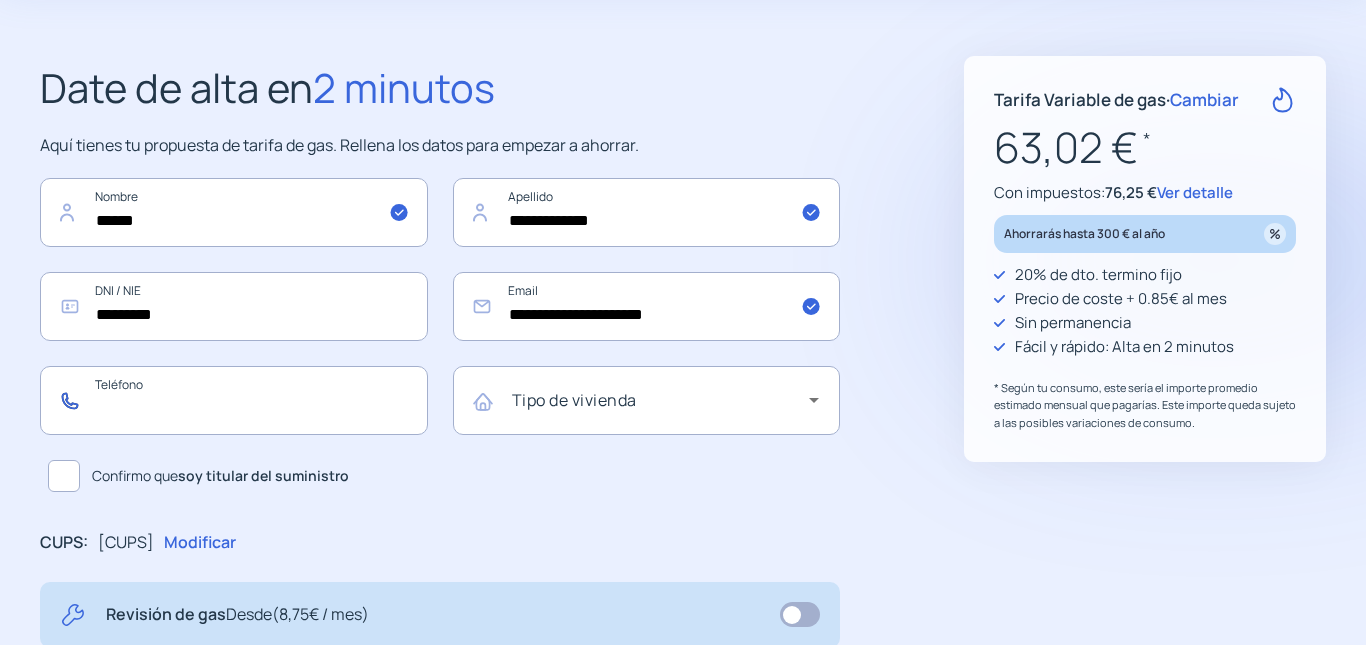 click 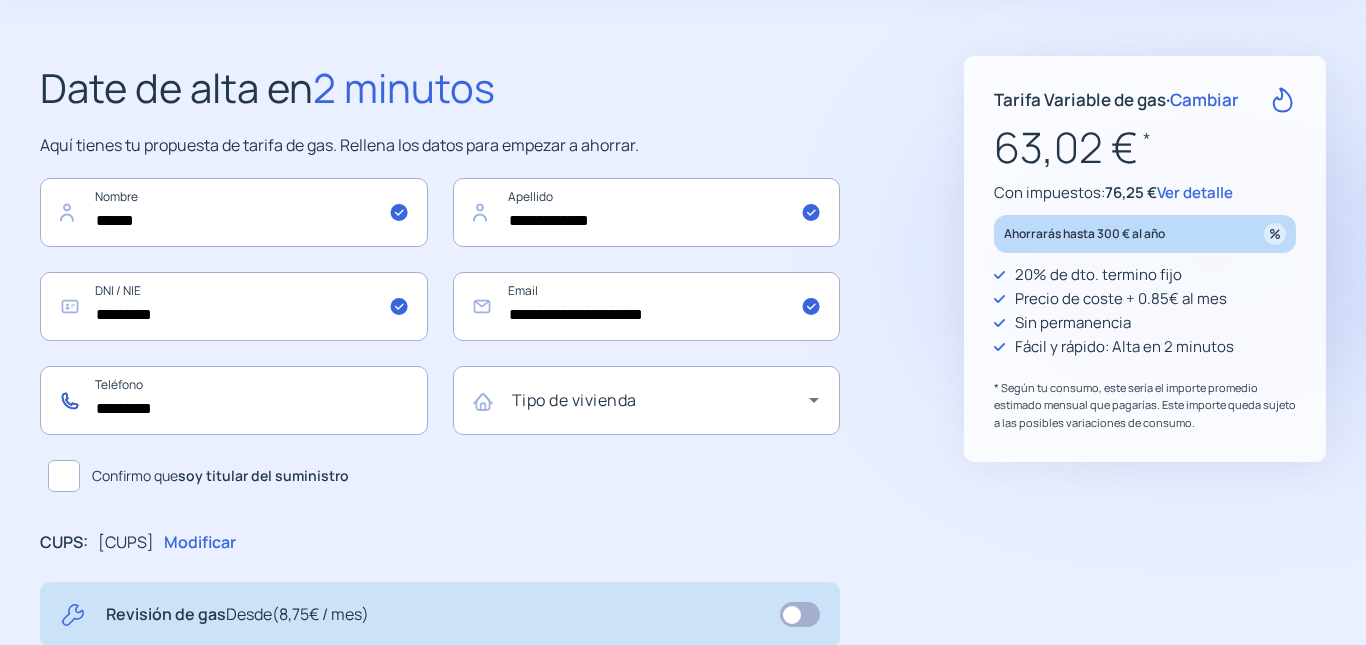type on "*********" 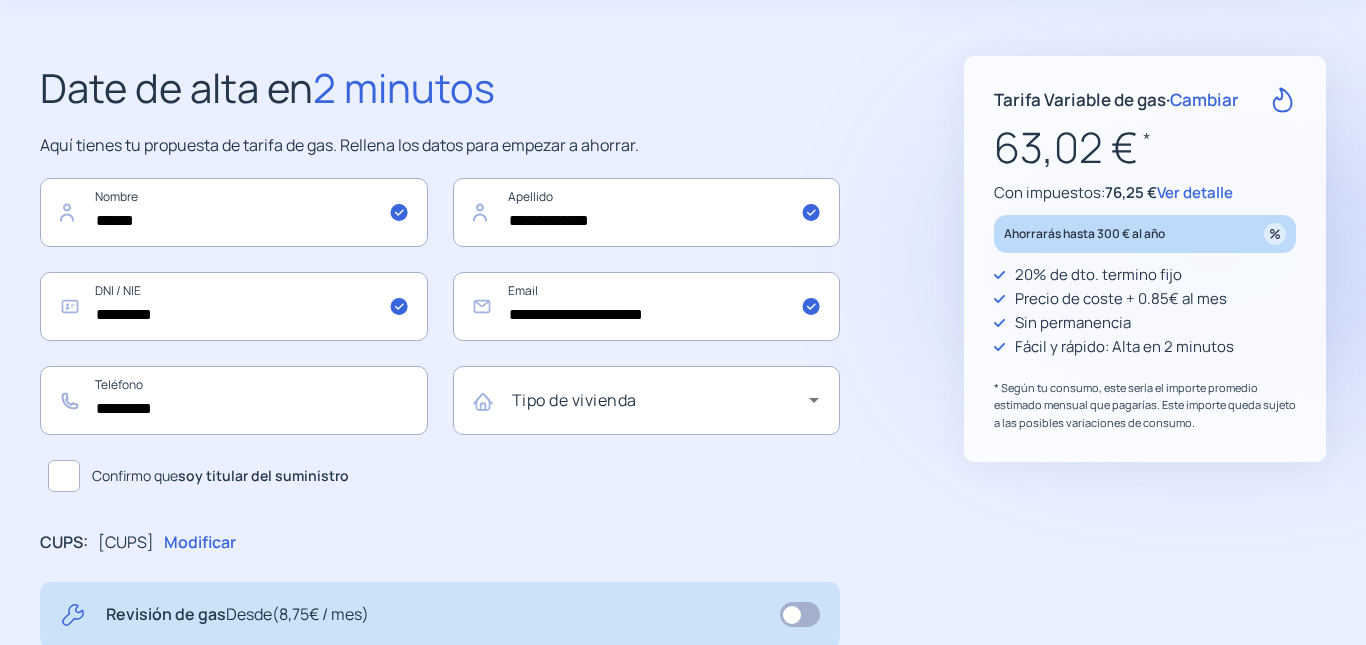 click 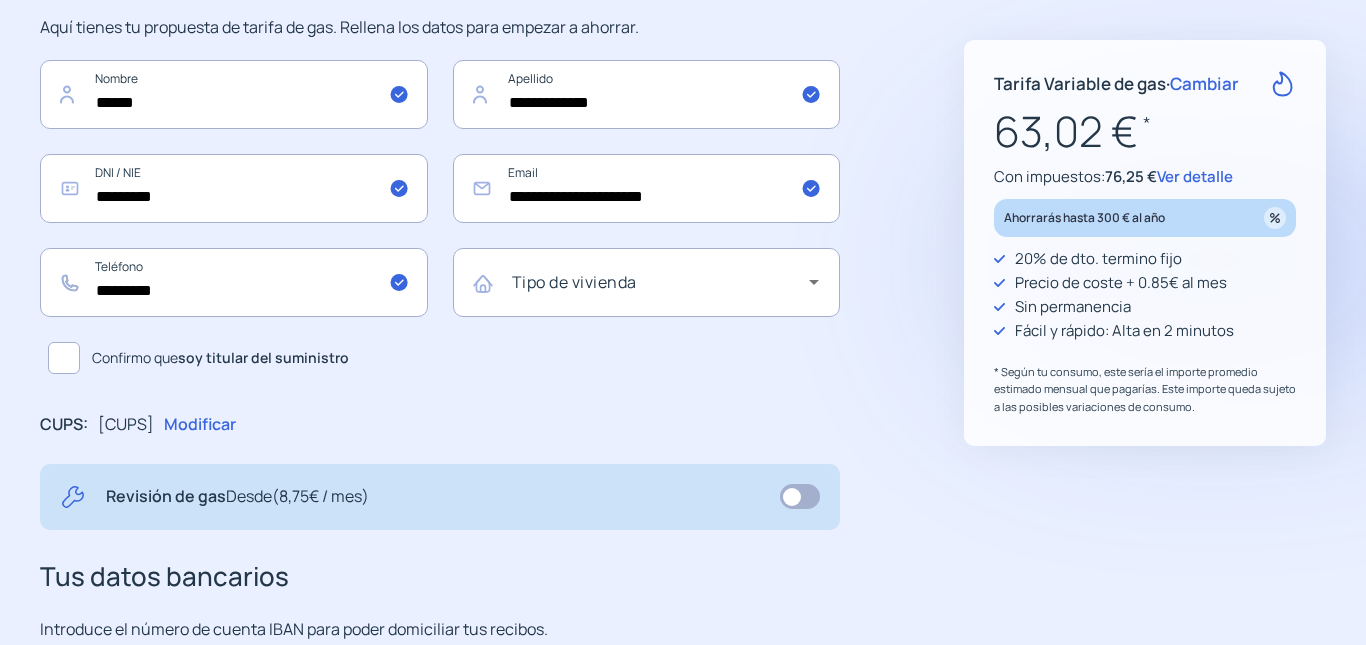 scroll, scrollTop: 400, scrollLeft: 0, axis: vertical 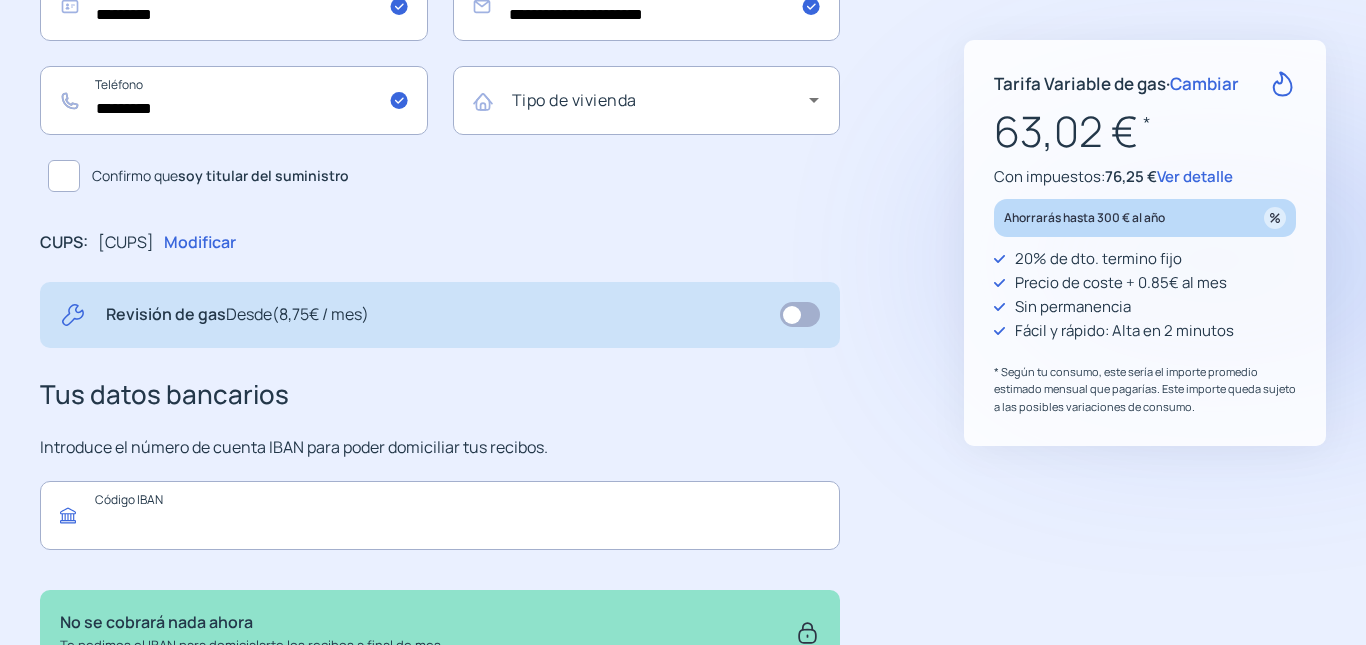 click 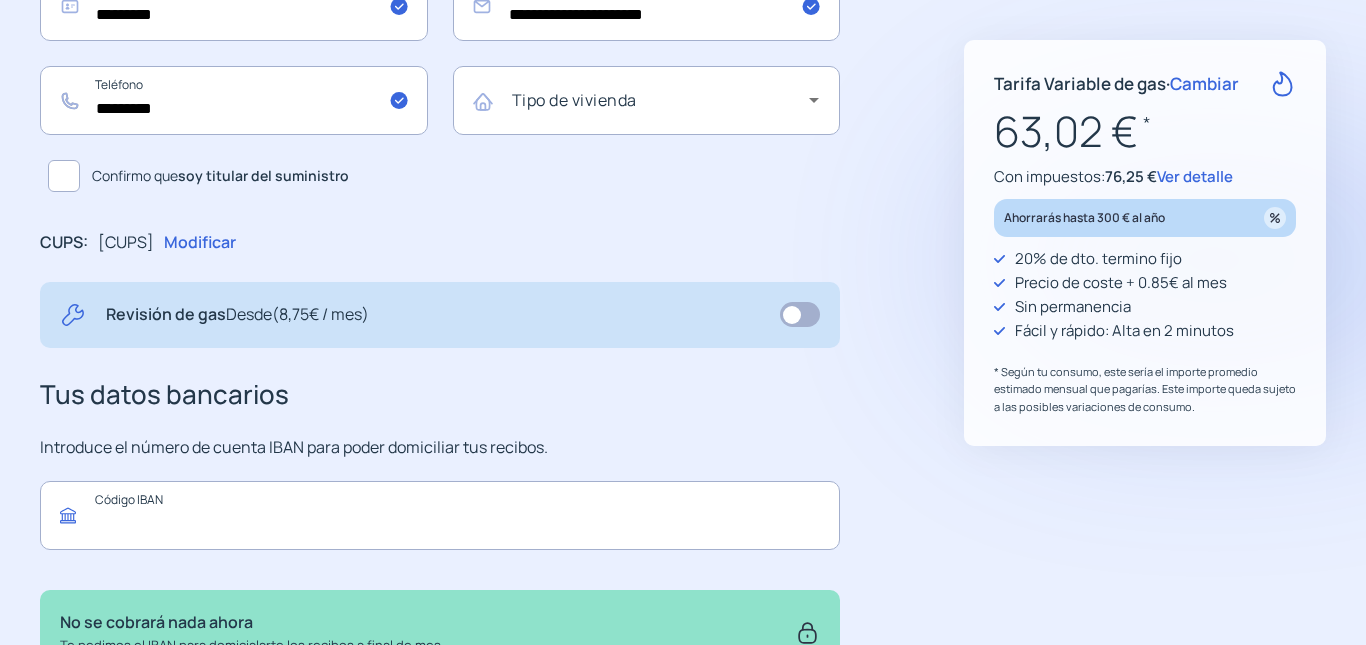 paste on "**********" 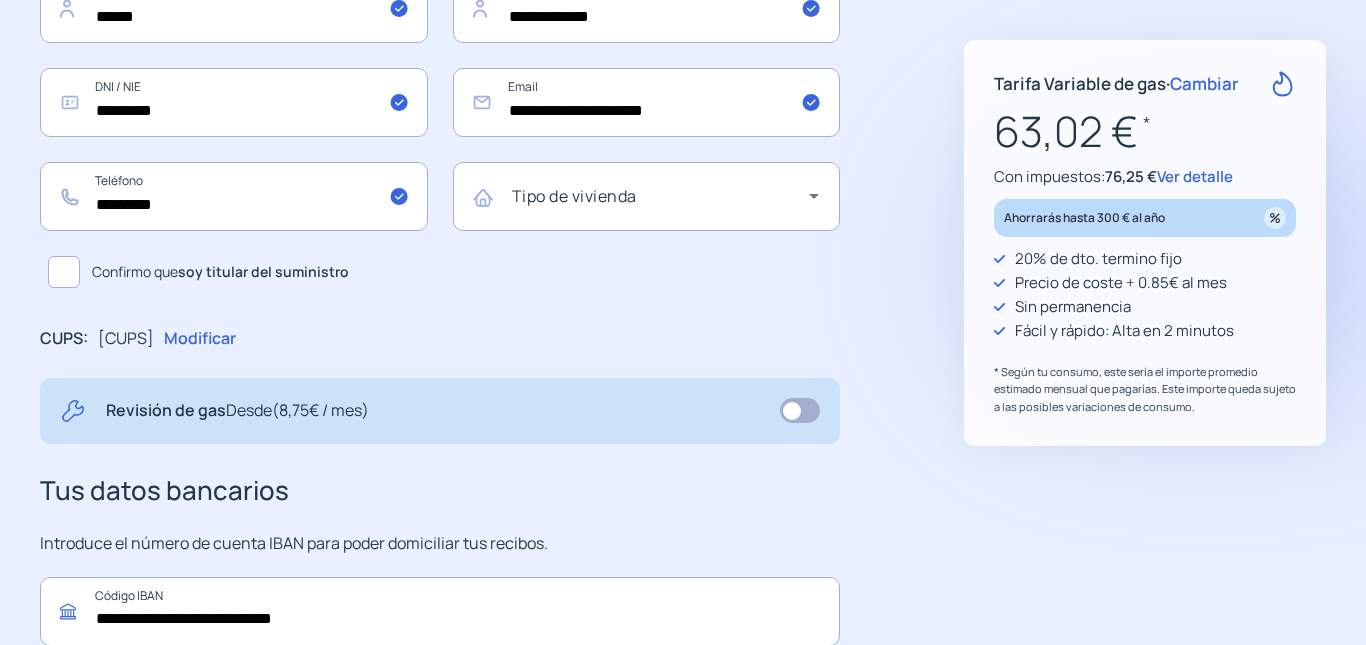 scroll, scrollTop: 299, scrollLeft: 0, axis: vertical 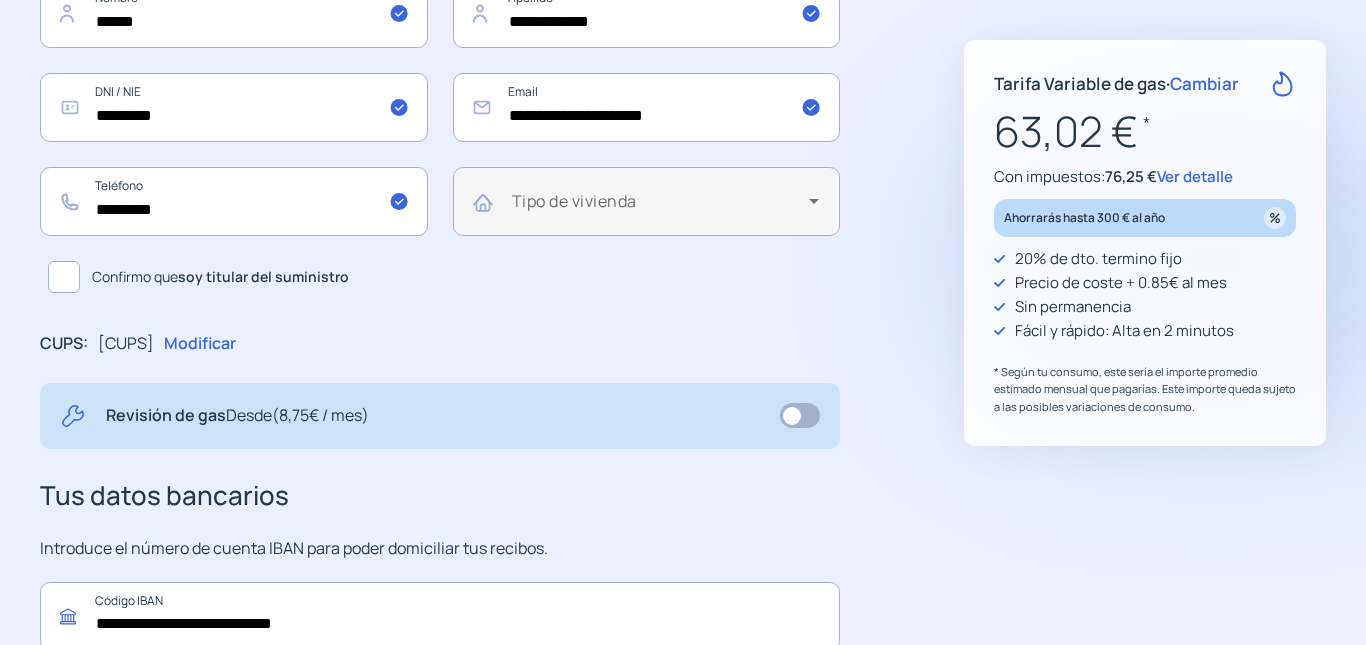 type on "**********" 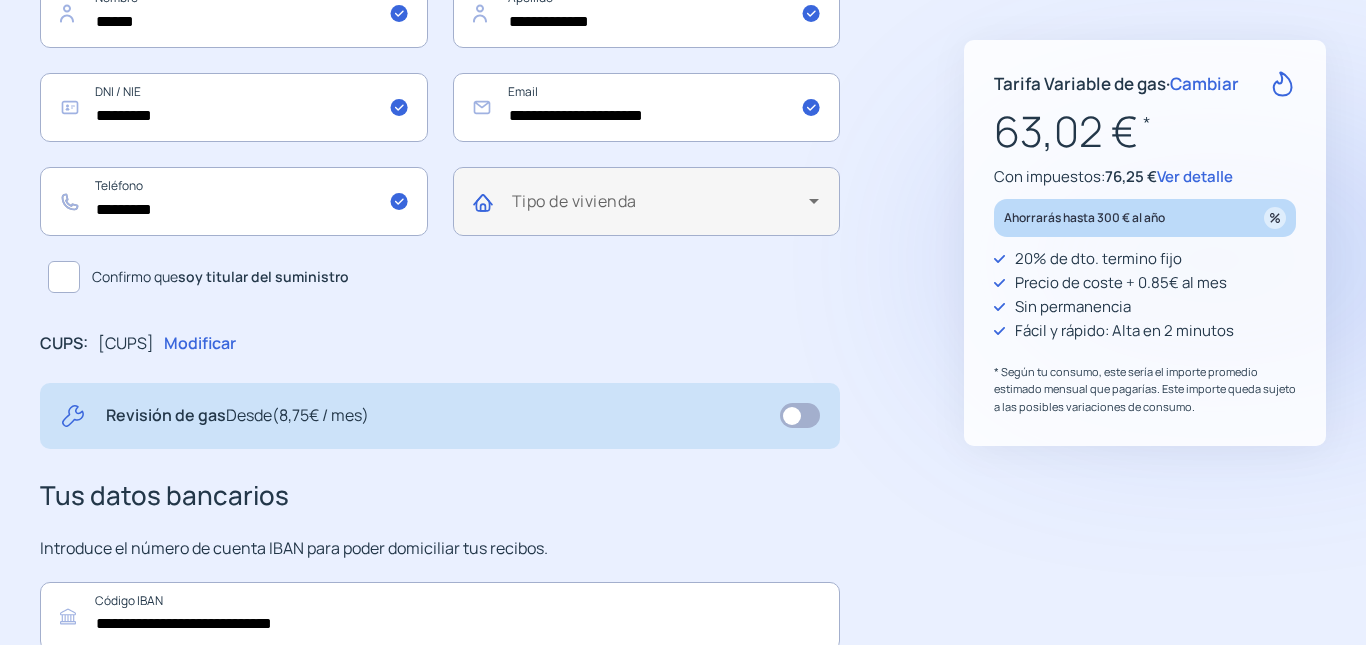 click 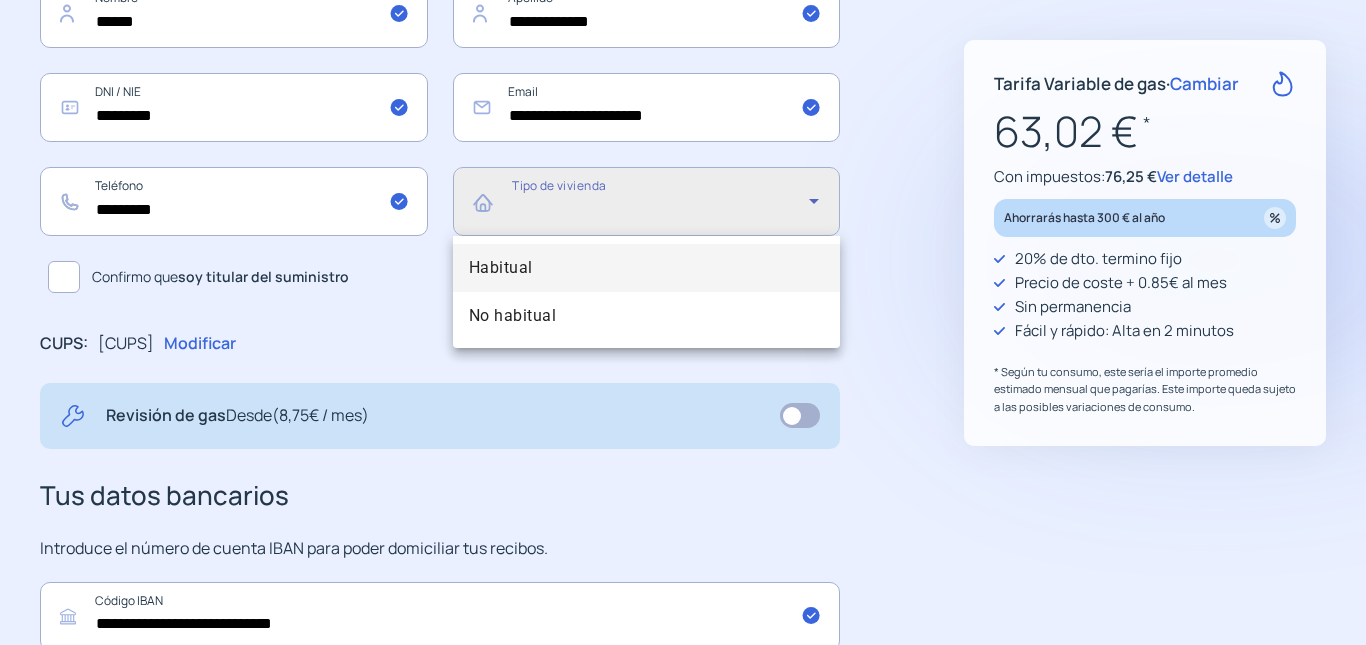 click at bounding box center (683, 322) 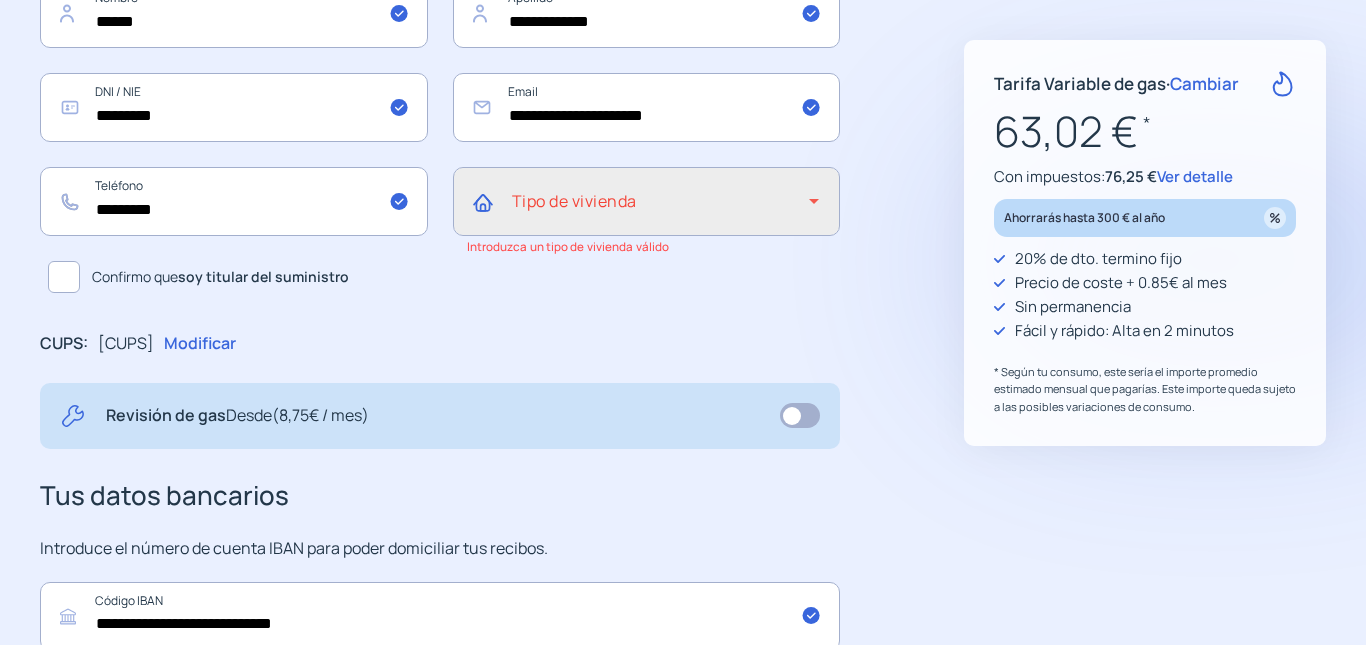 click 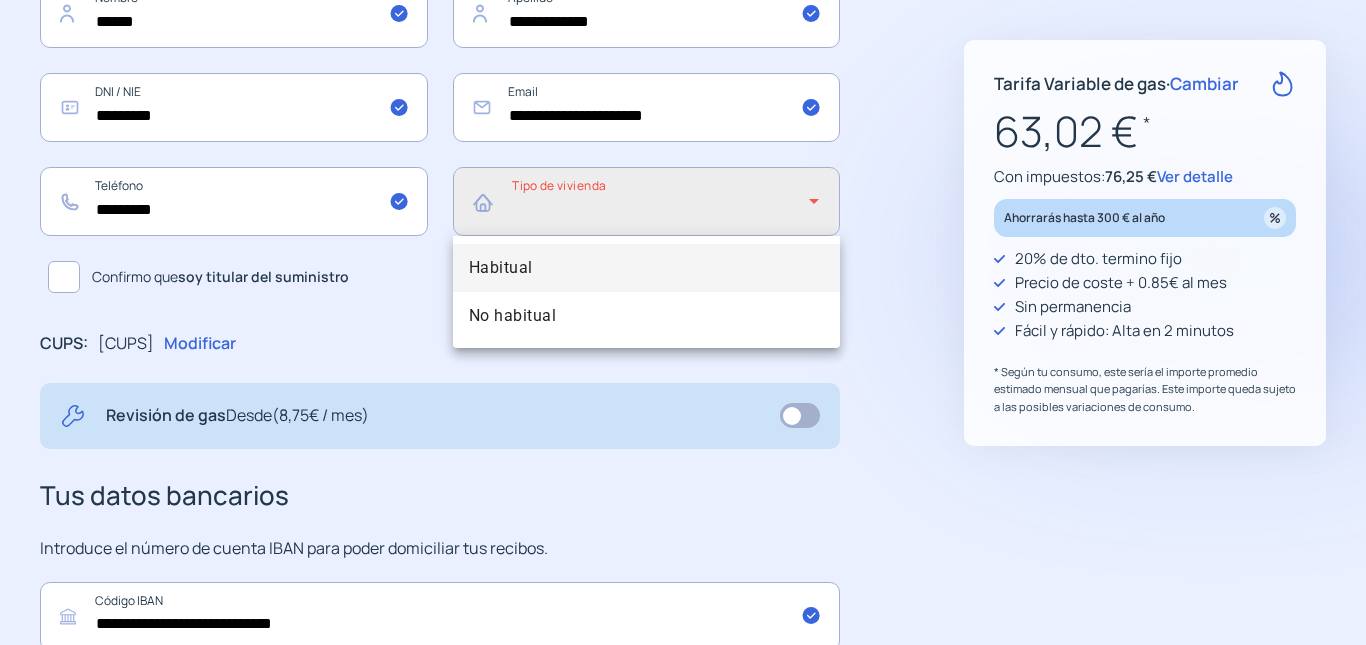 click on "Habitual" at bounding box center [647, 268] 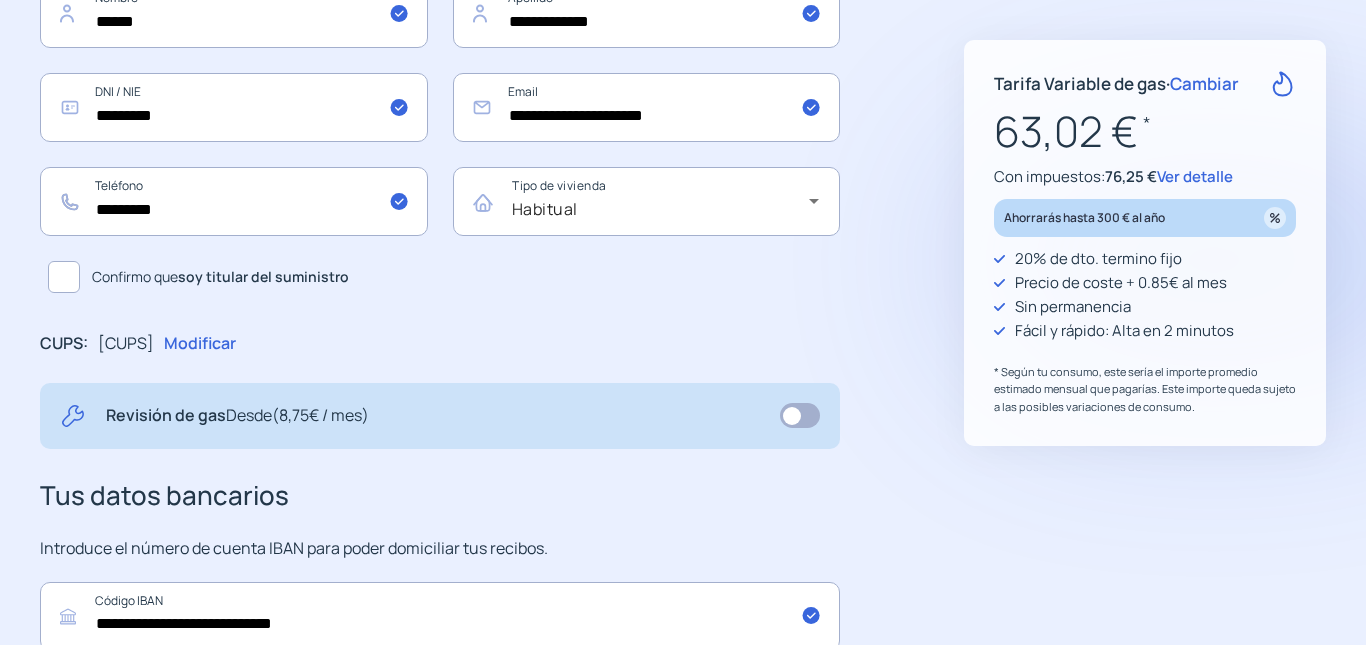 click on "**********" 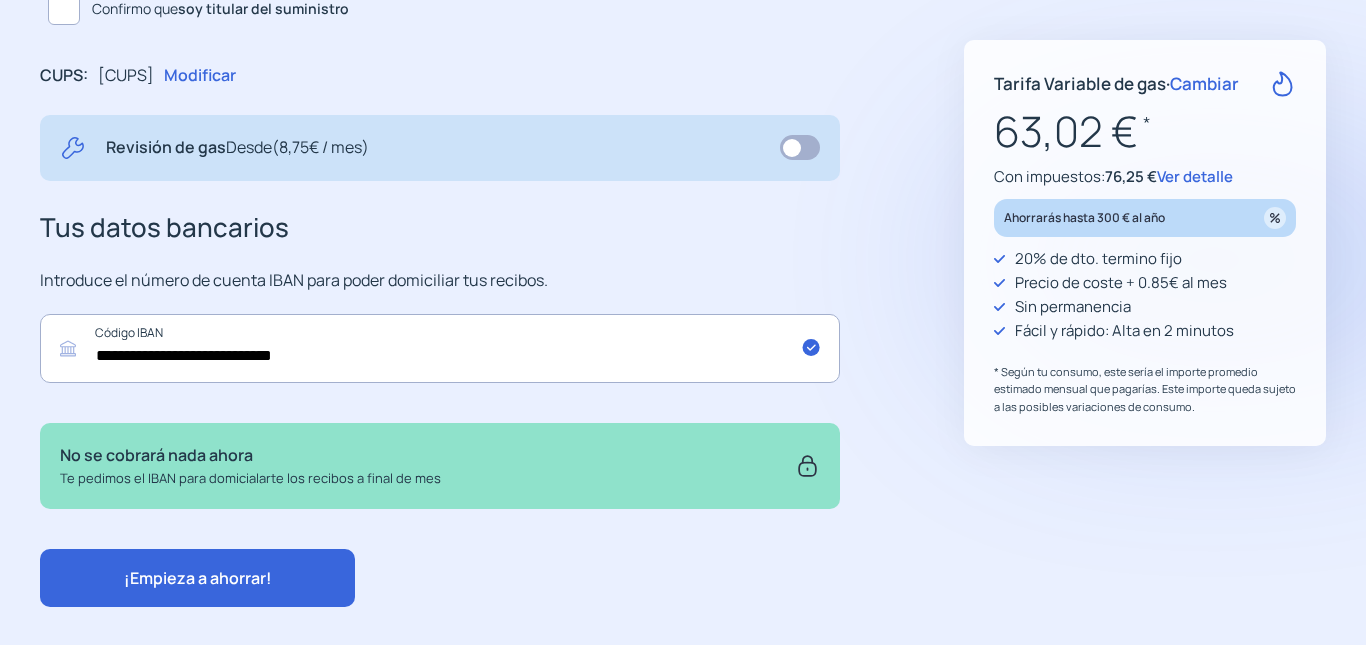 scroll, scrollTop: 599, scrollLeft: 0, axis: vertical 